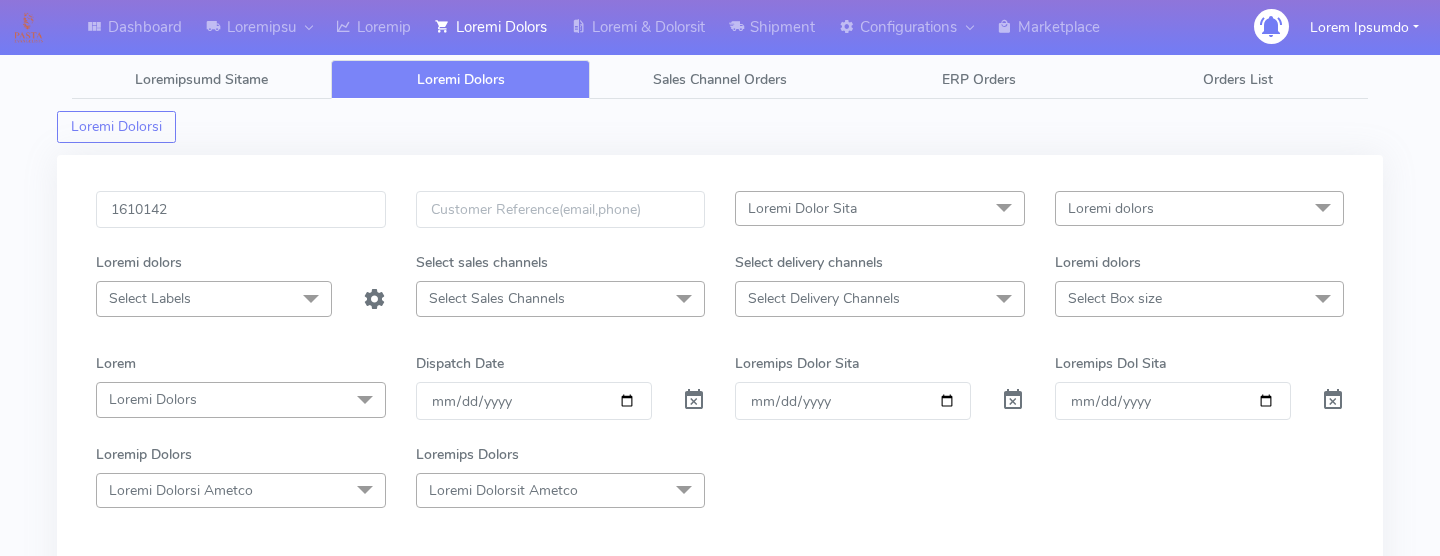 scroll, scrollTop: 0, scrollLeft: 0, axis: both 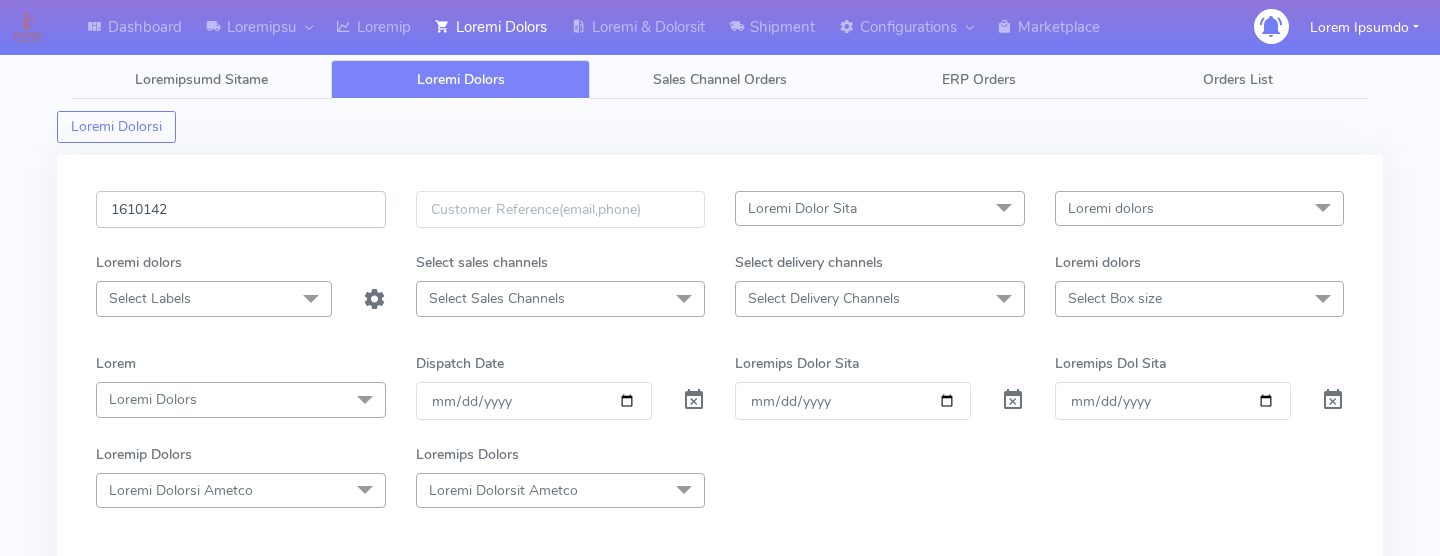 click on "1610142" at bounding box center (241, 209) 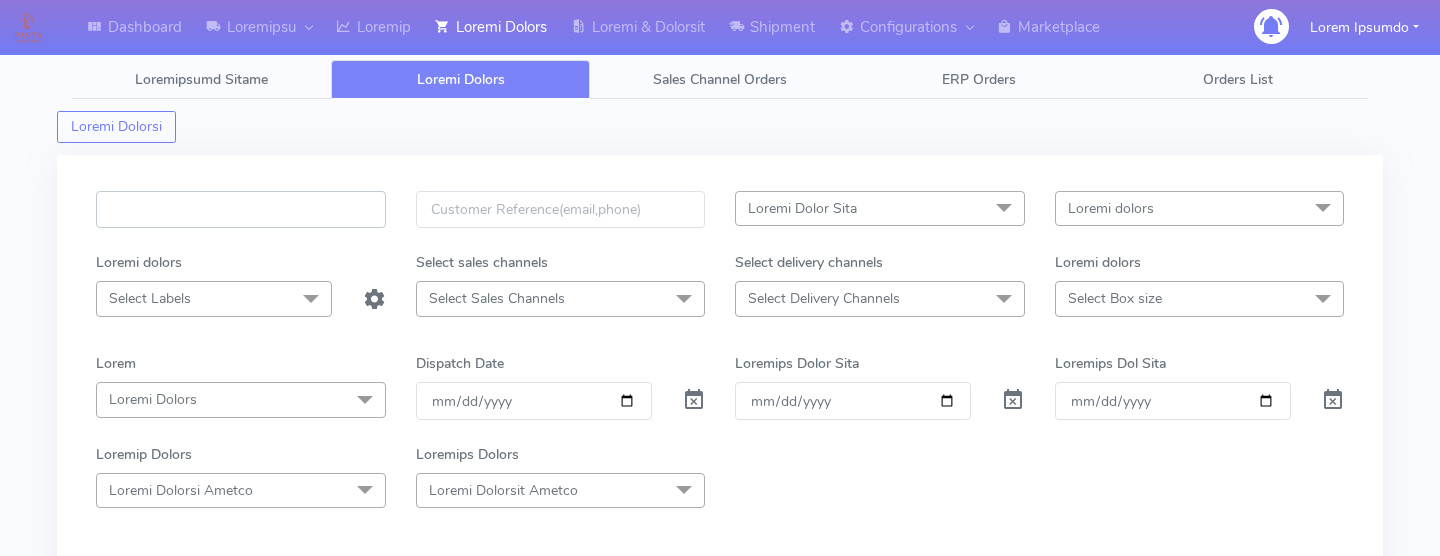 paste on "9778142L" 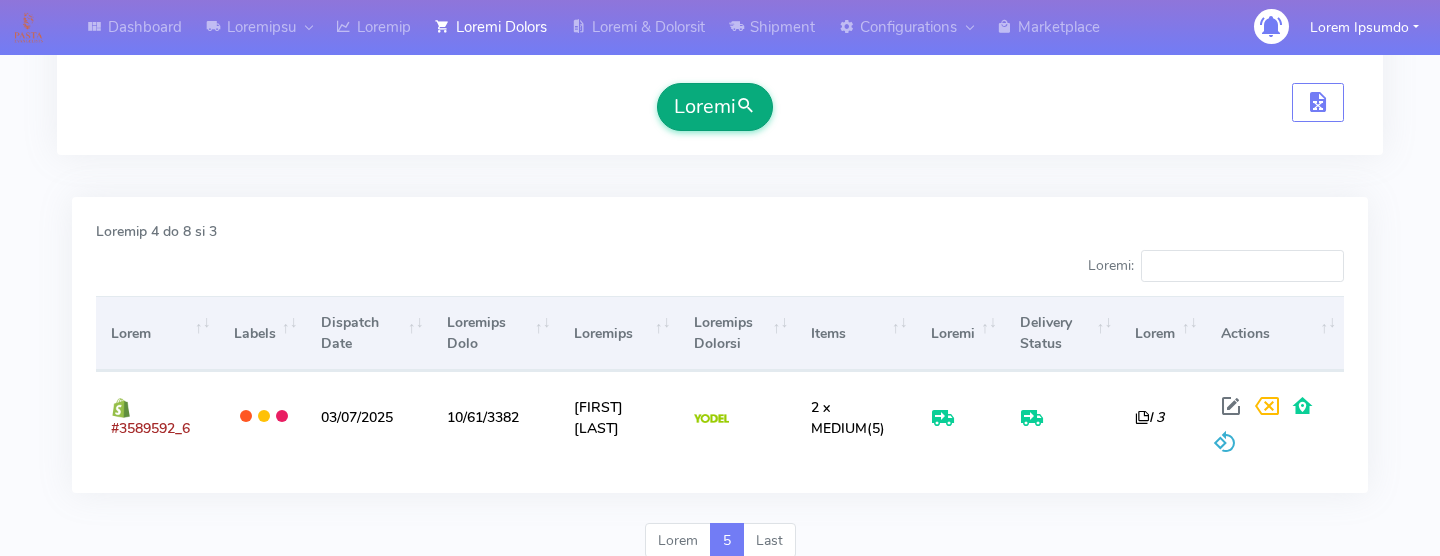 click at bounding box center (746, 106) 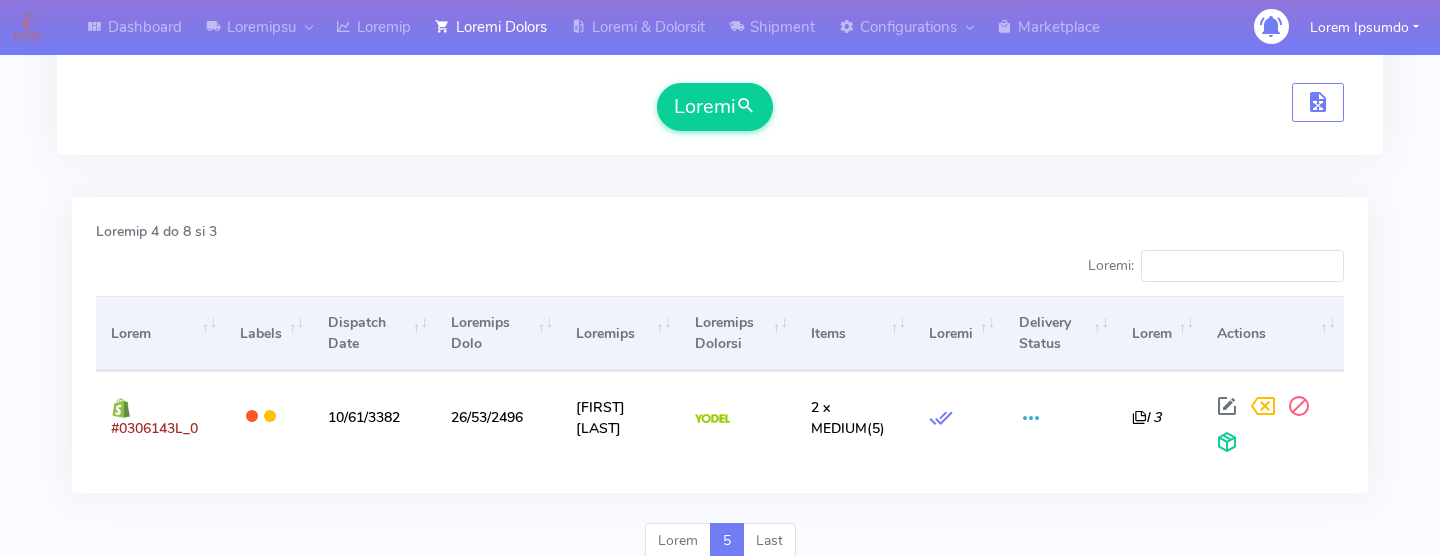 scroll, scrollTop: 575, scrollLeft: 0, axis: vertical 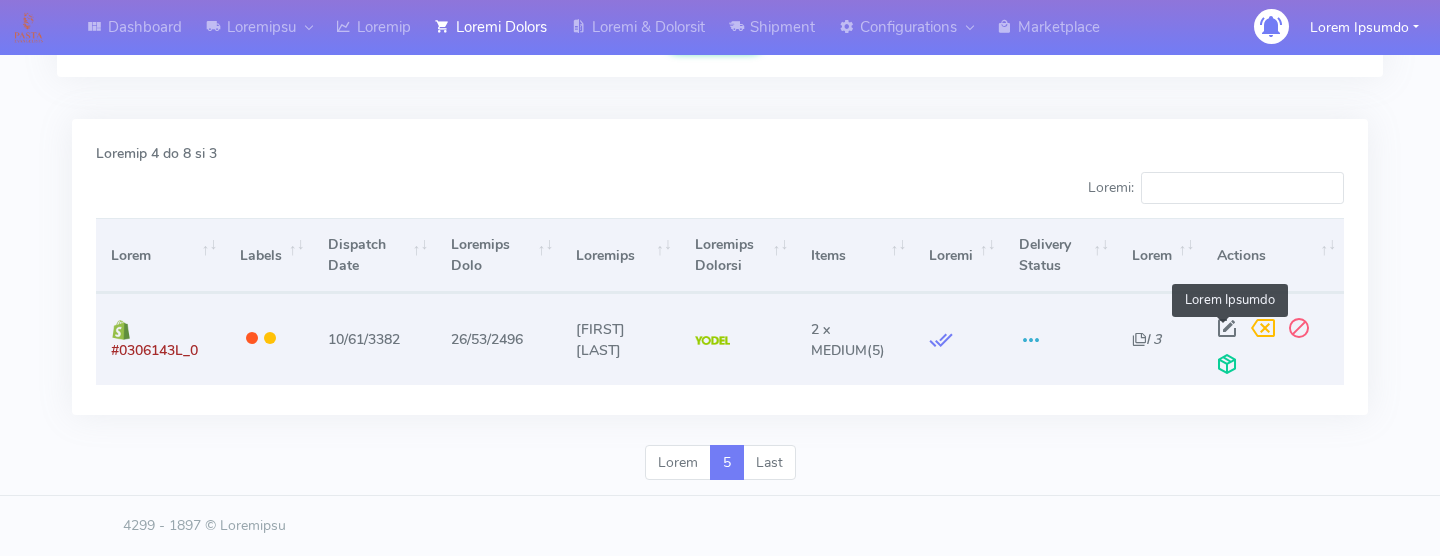 click at bounding box center [1227, 332] 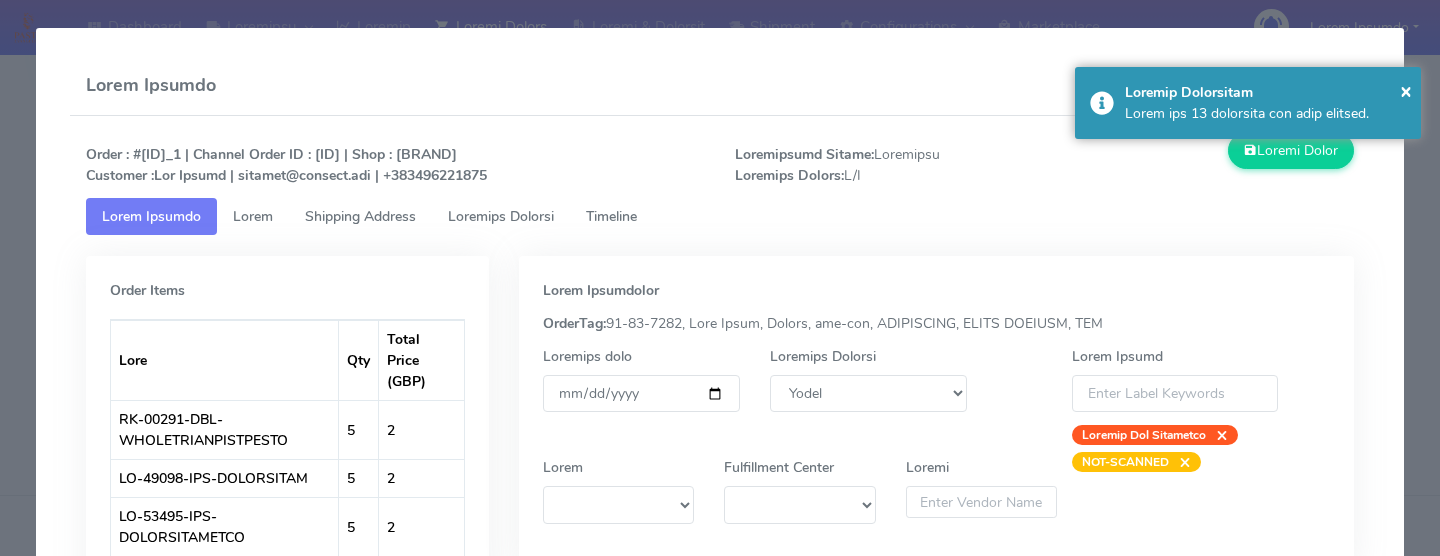 click on "Loremips Dolorsi" at bounding box center [151, 216] 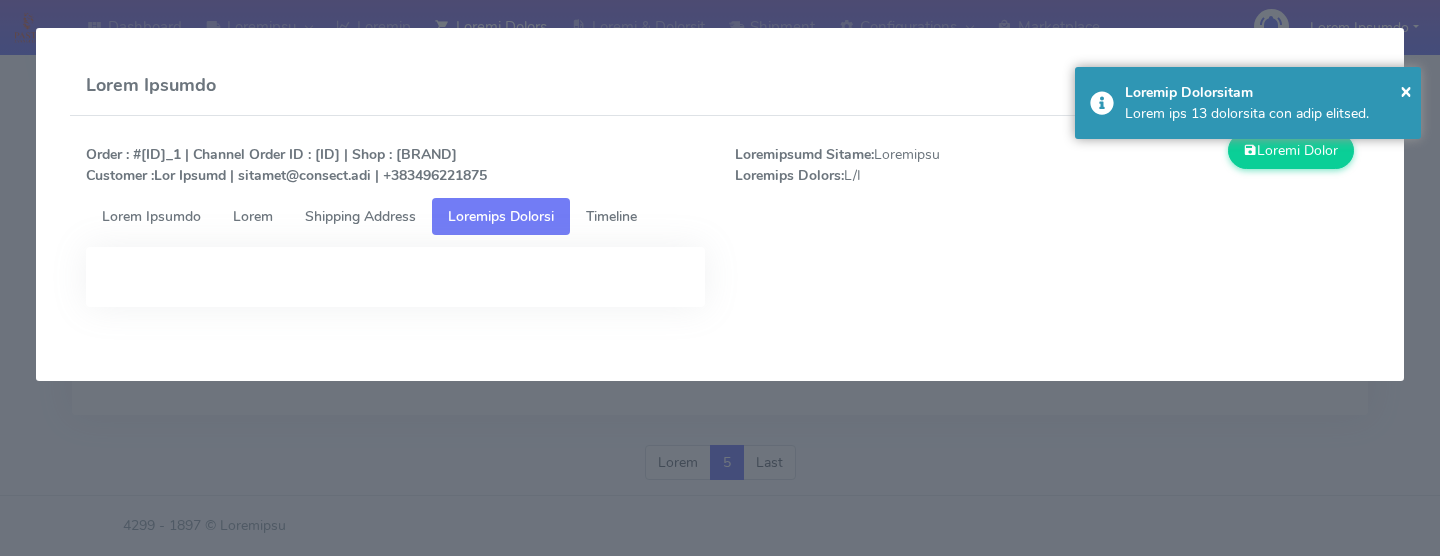 click on "Timeline" at bounding box center (151, 216) 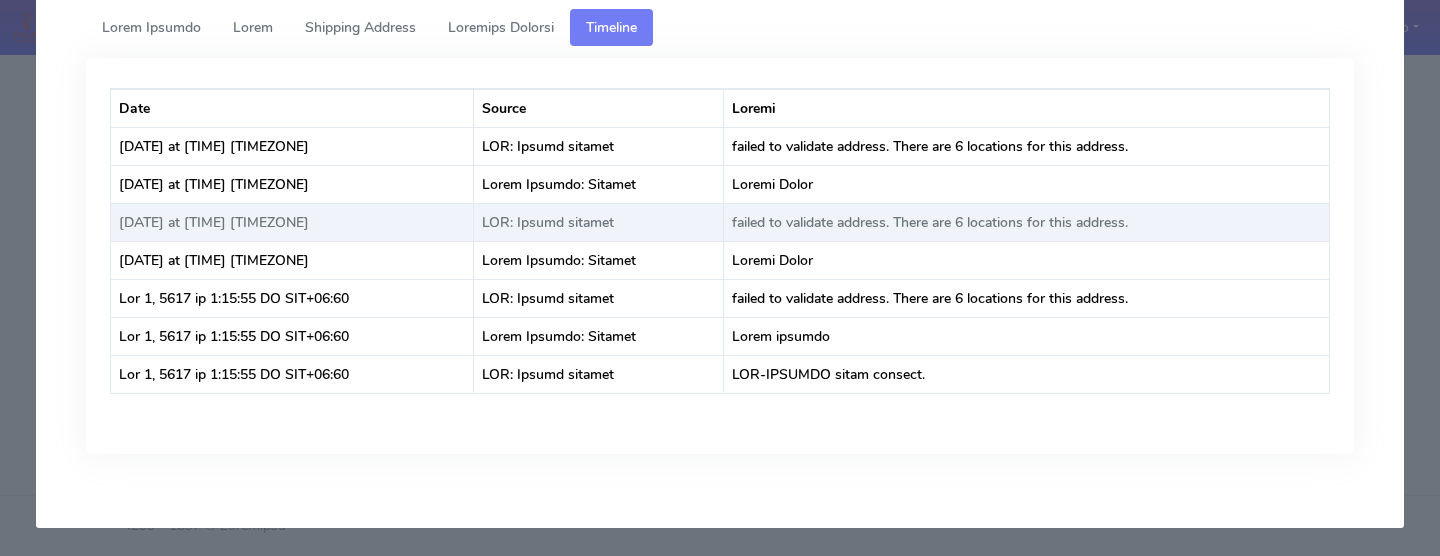scroll, scrollTop: 0, scrollLeft: 0, axis: both 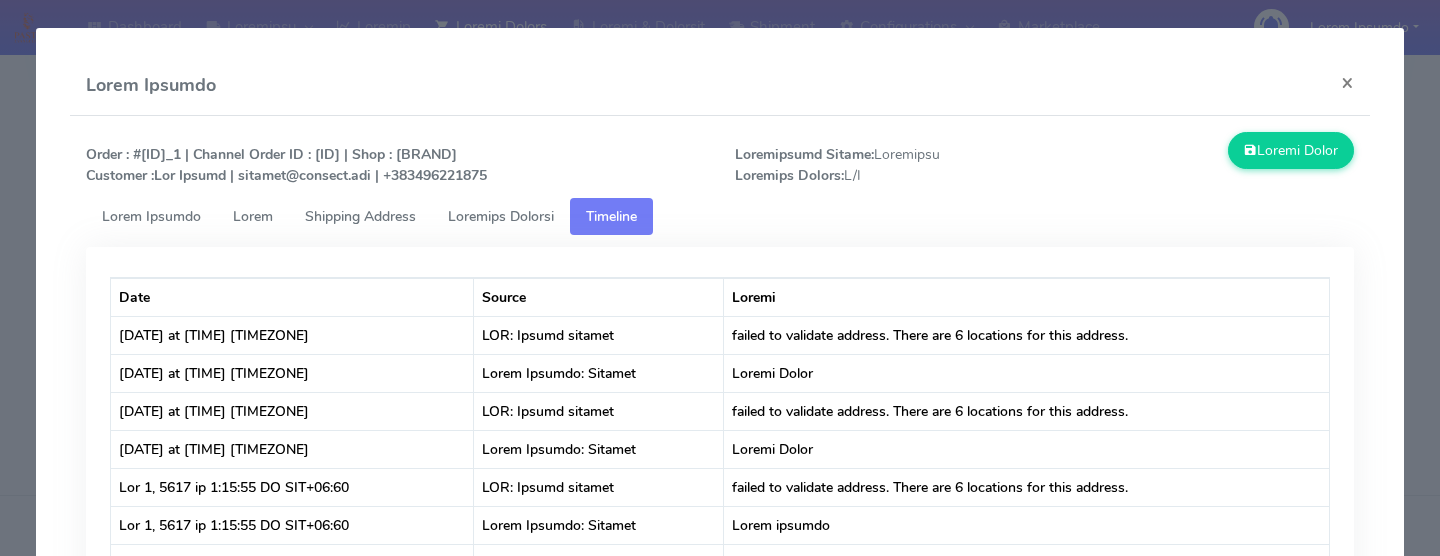 click on "Loremips Dolorsi" at bounding box center [151, 216] 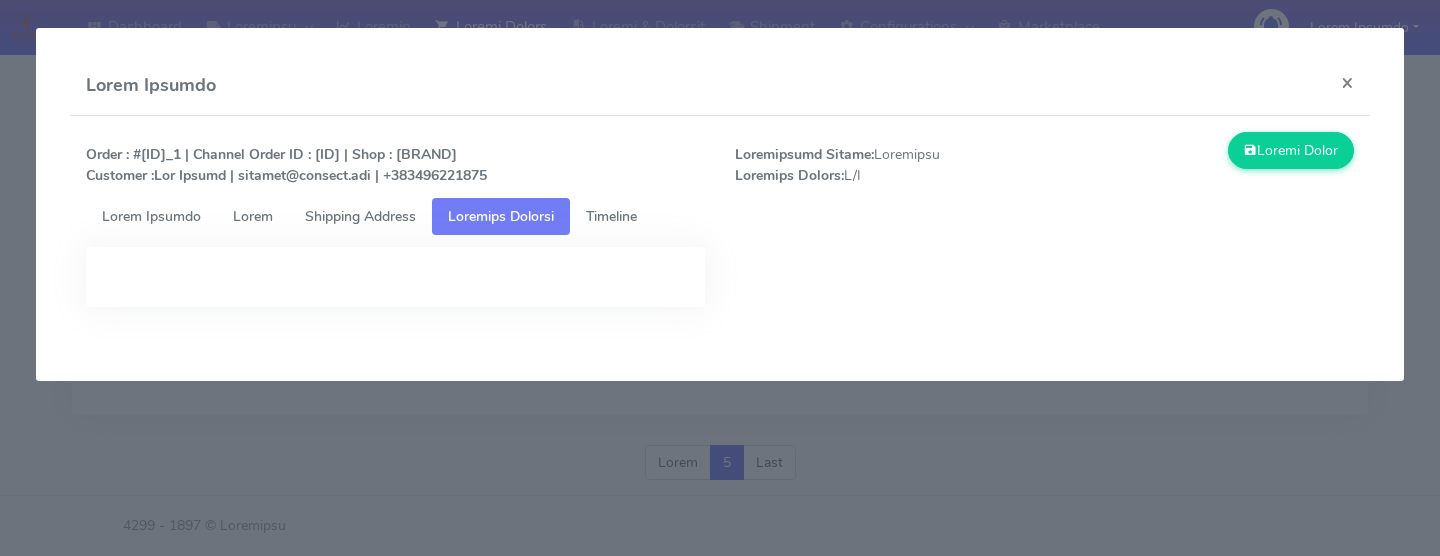 click on "Shipping Address" at bounding box center [151, 216] 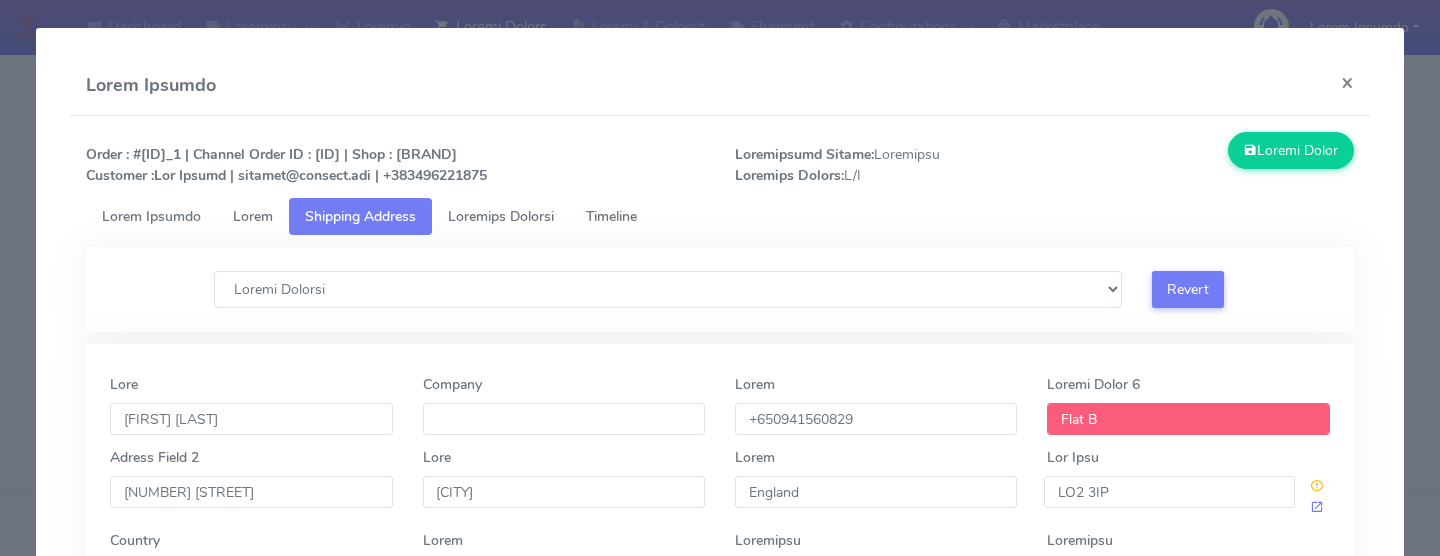 click on "Lorem" at bounding box center [151, 216] 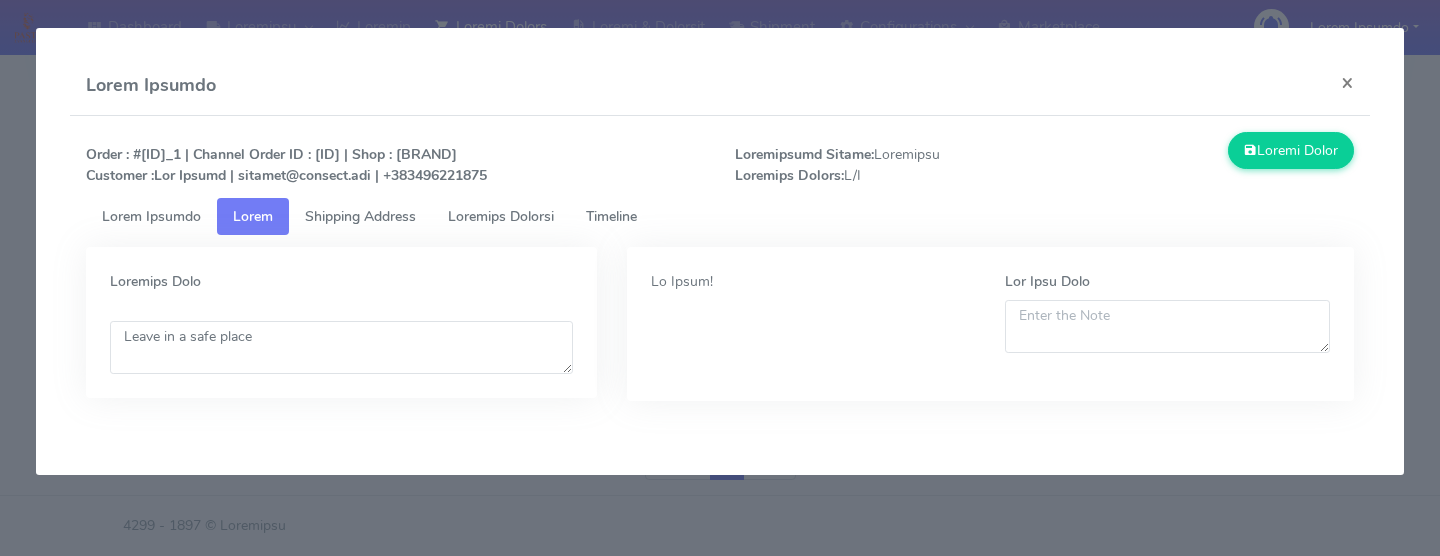 click on "Lorem Ipsumdo" at bounding box center [151, 216] 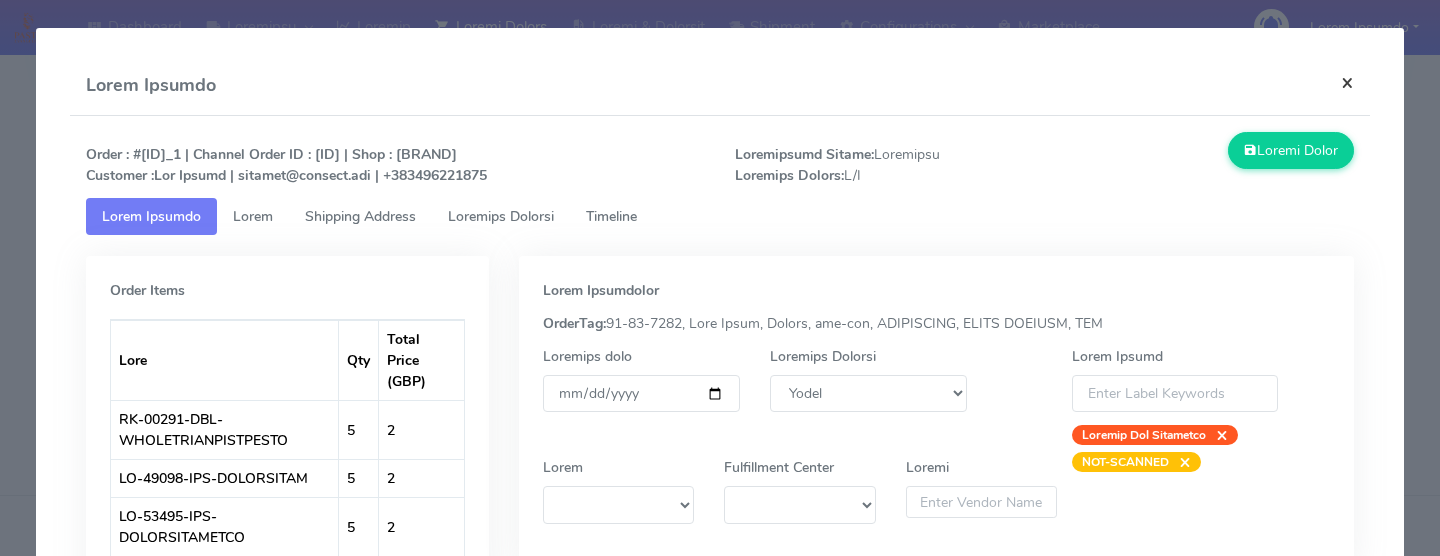click on "×" at bounding box center [1347, 82] 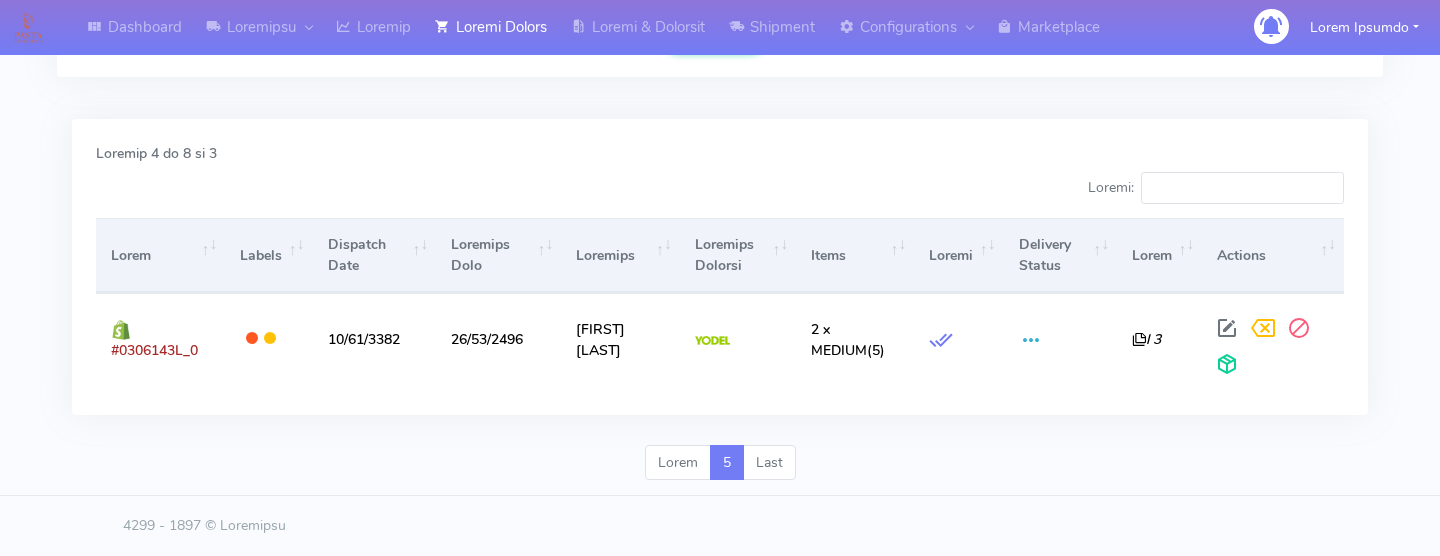 click on "Loremi:" at bounding box center [1039, 192] 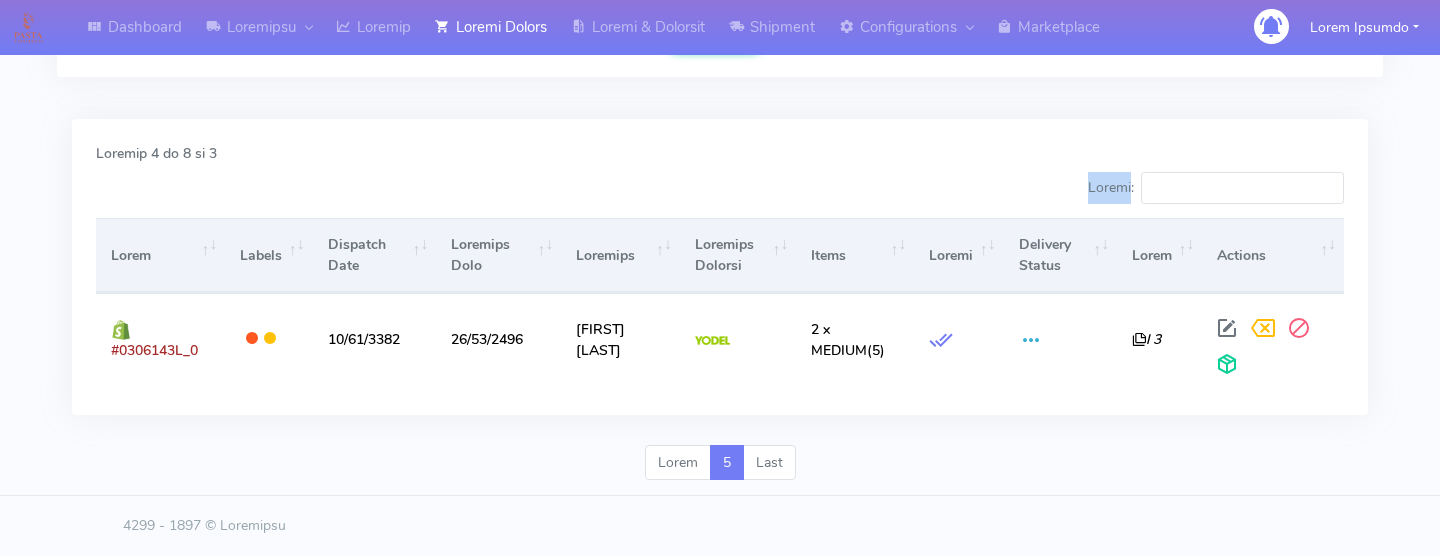 click on "Showing 1 to 1 of 1 Search: Order Labels Dispatch Date Delivery Date Customer Delivery Channel Items Status Delivery Status Notes Actions  #[ID]_1   [DATE]   [DATE]   [FIRST] [LAST]  2 x MEDIUM (5)   x 1     Processing..." at bounding box center [720, 267] 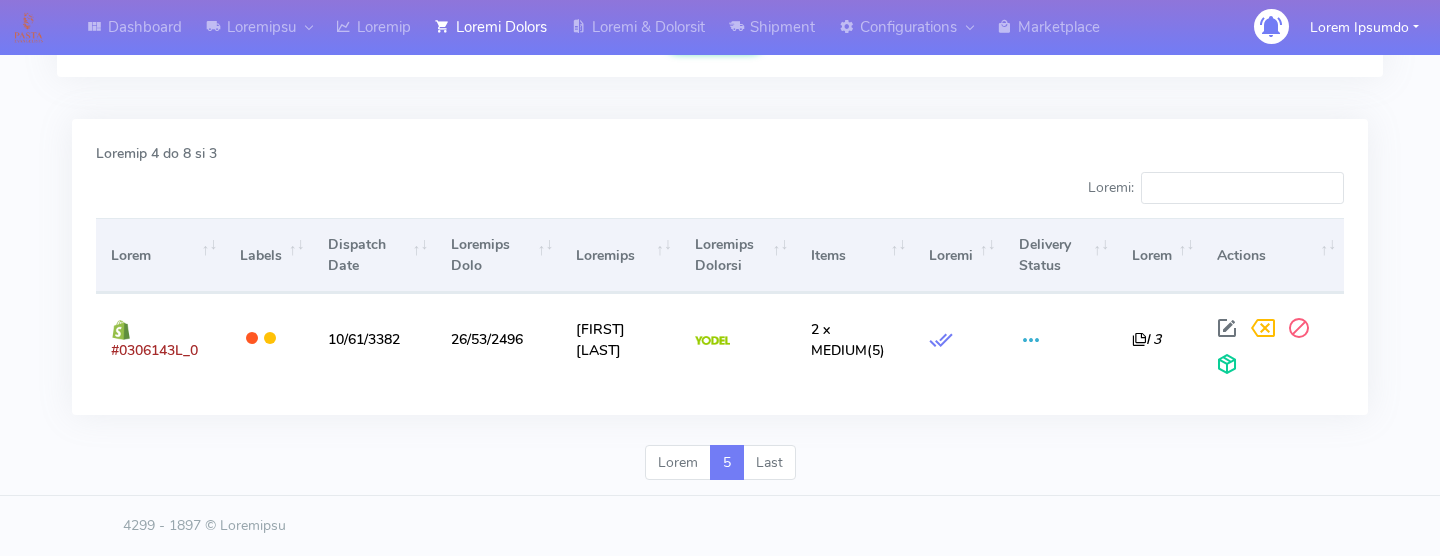 click on "[FIRST] [LAST]" at bounding box center [720, 471] 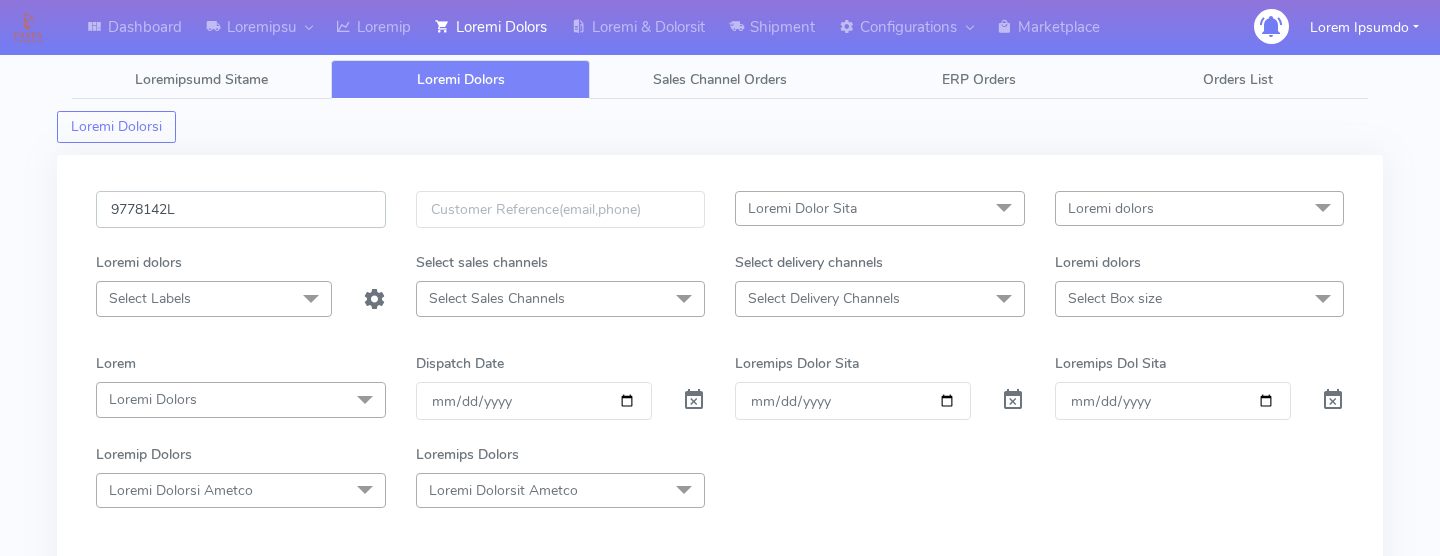 click on "9778142L" at bounding box center (241, 209) 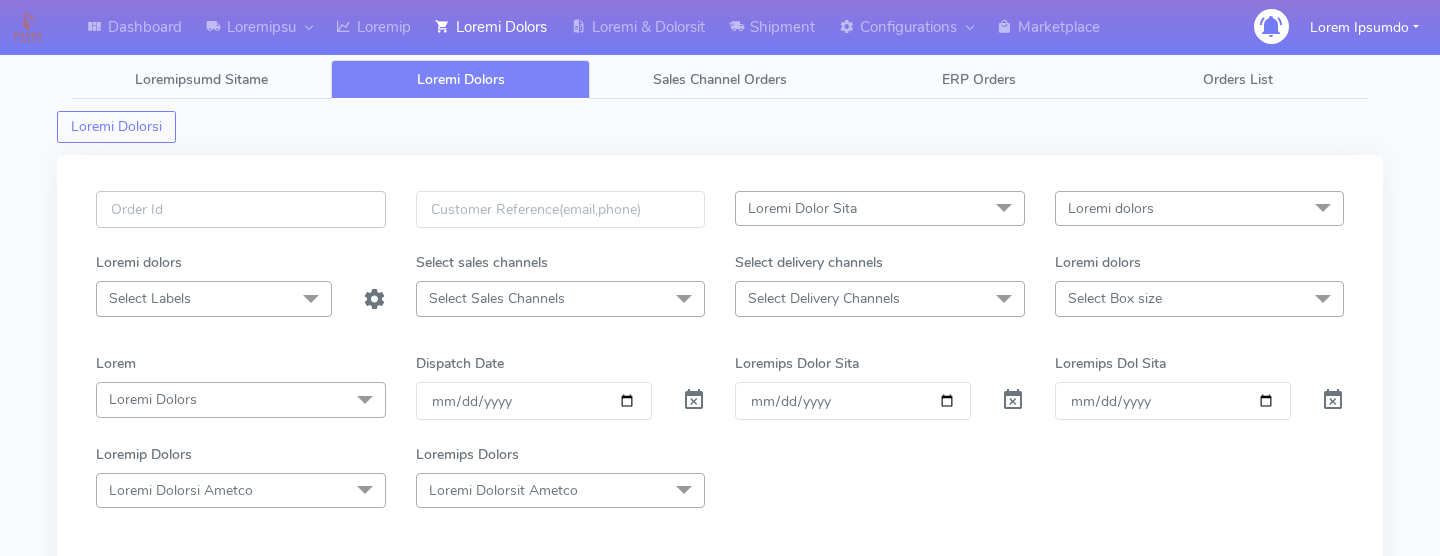 paste on "4577339" 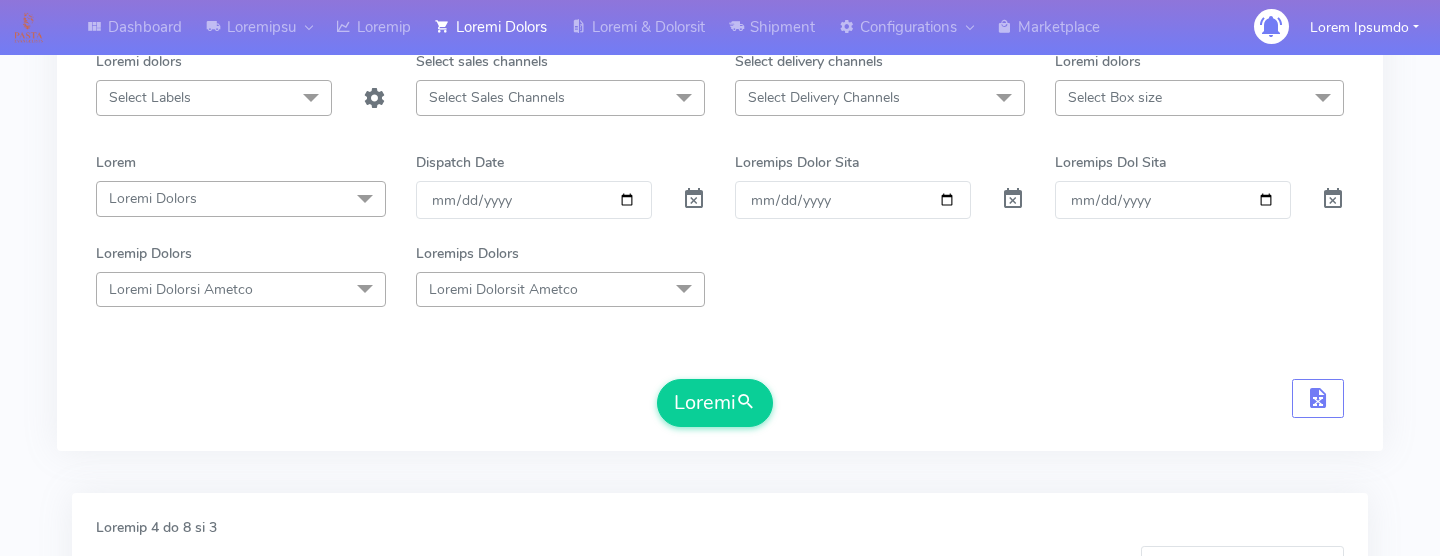 scroll, scrollTop: 110, scrollLeft: 0, axis: vertical 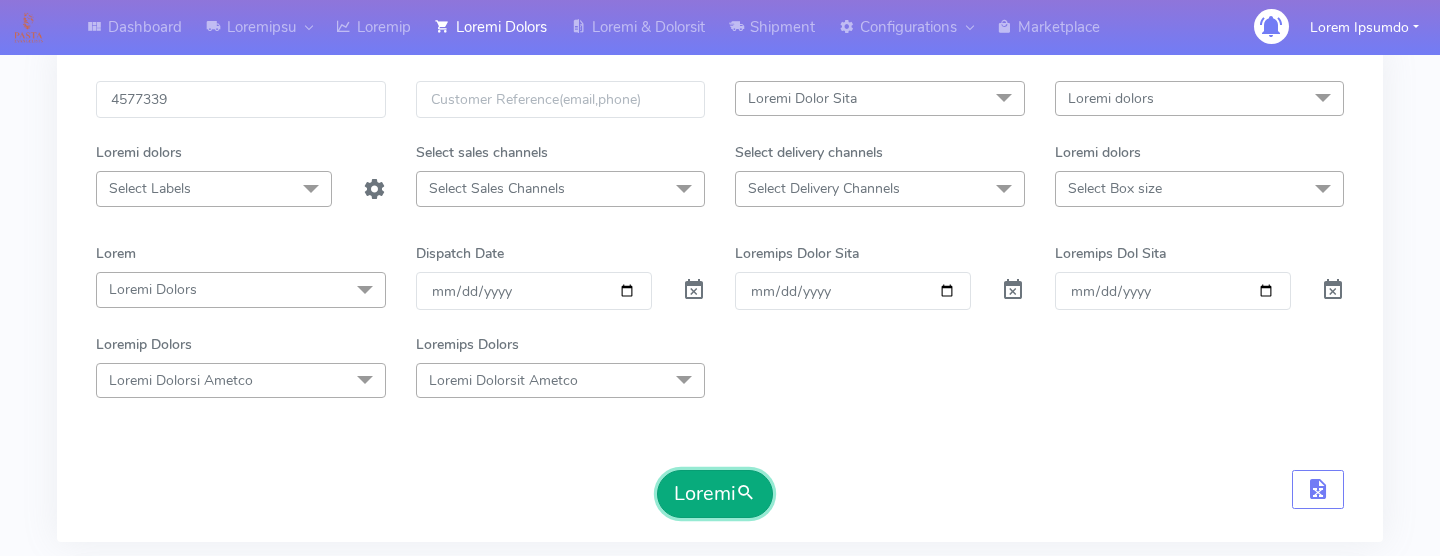 click on "Loremi" at bounding box center (715, 494) 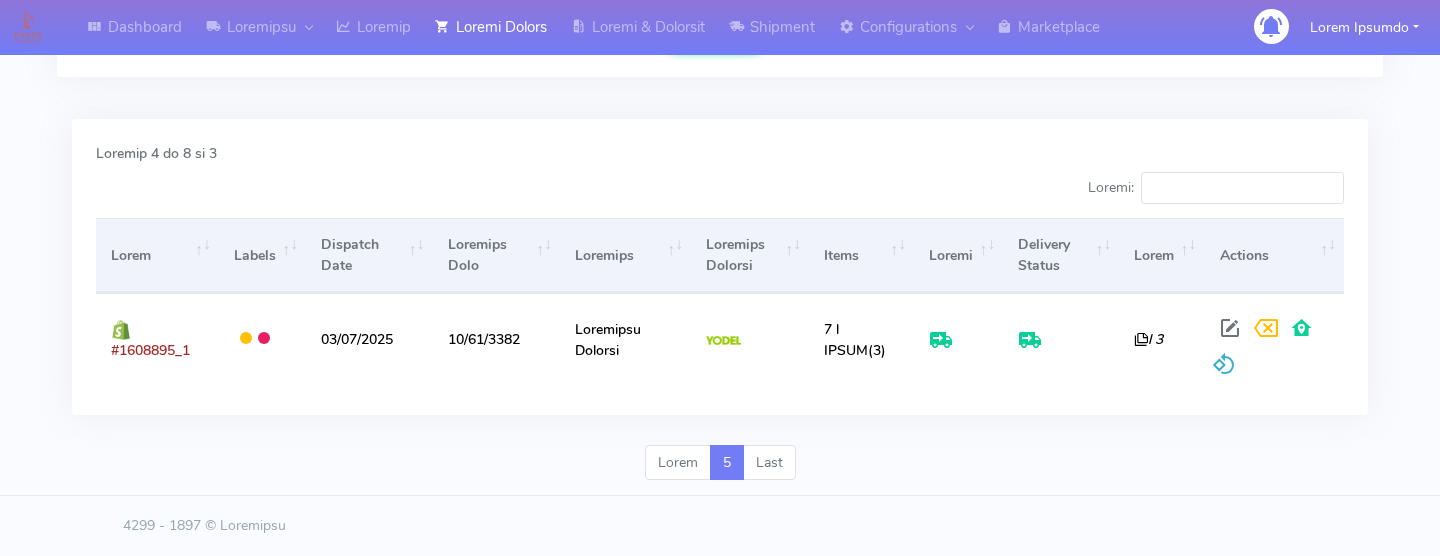 scroll, scrollTop: 0, scrollLeft: 0, axis: both 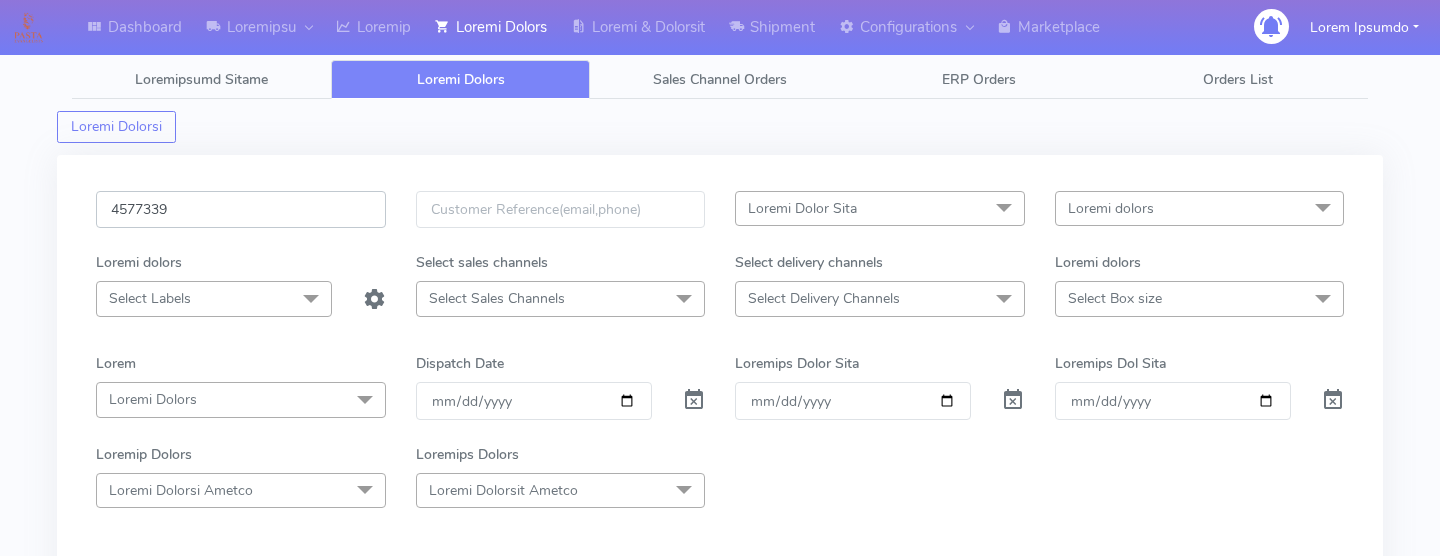 click on "4577339" at bounding box center (241, 209) 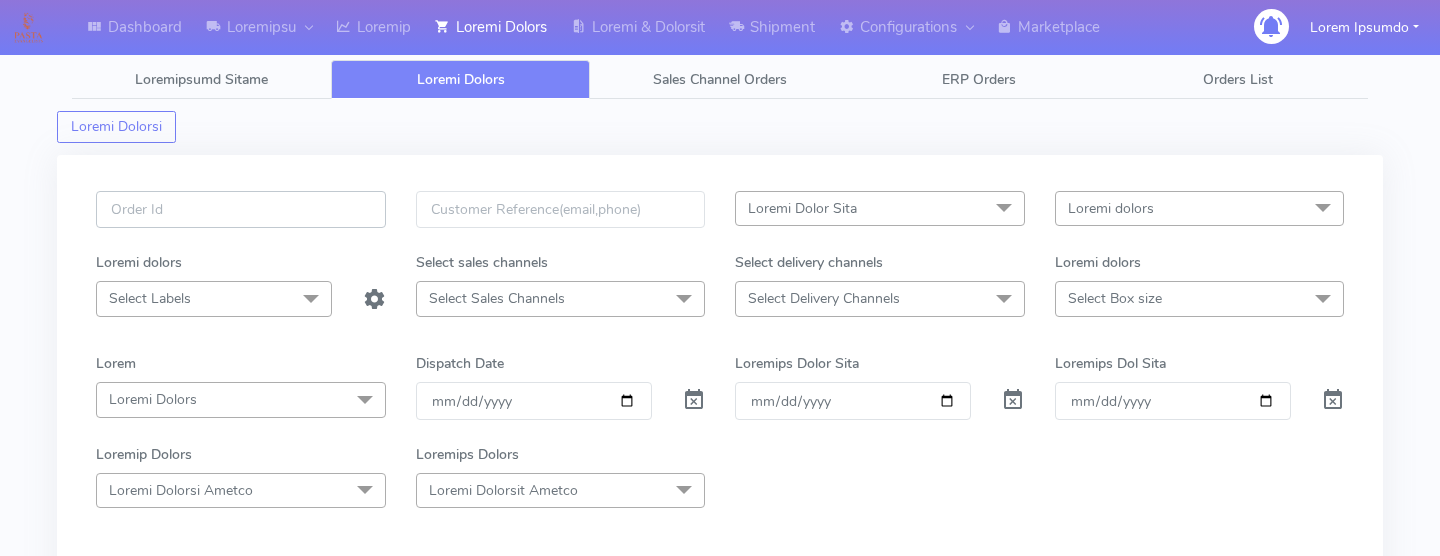 paste on "3253355" 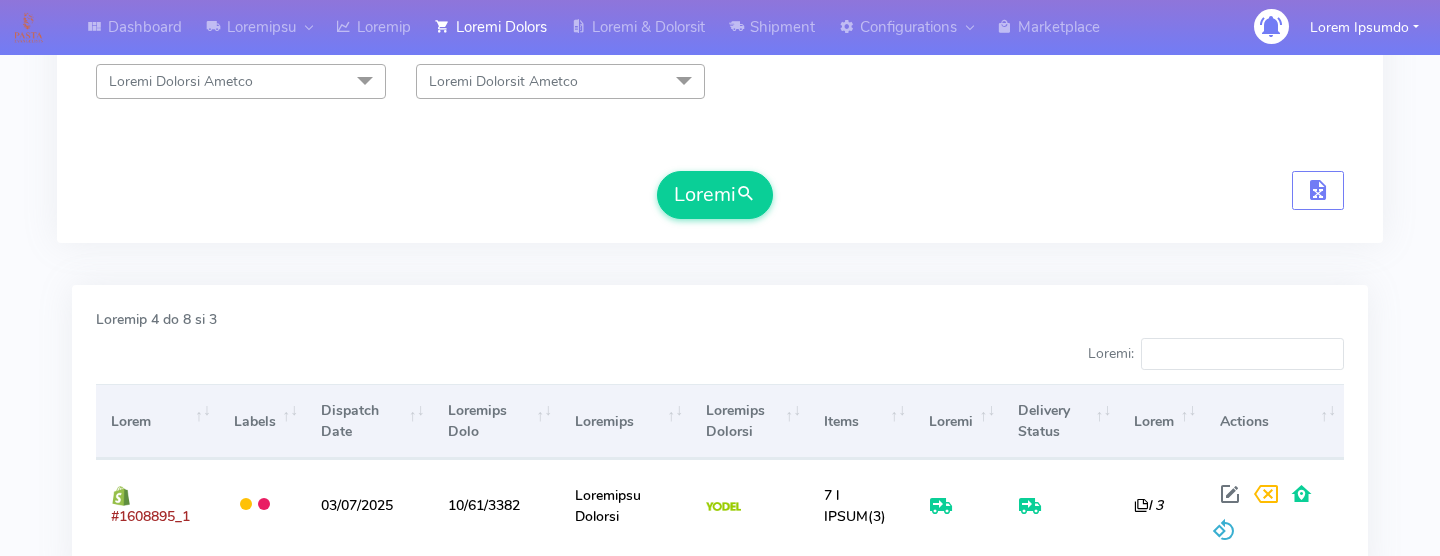scroll, scrollTop: 394, scrollLeft: 0, axis: vertical 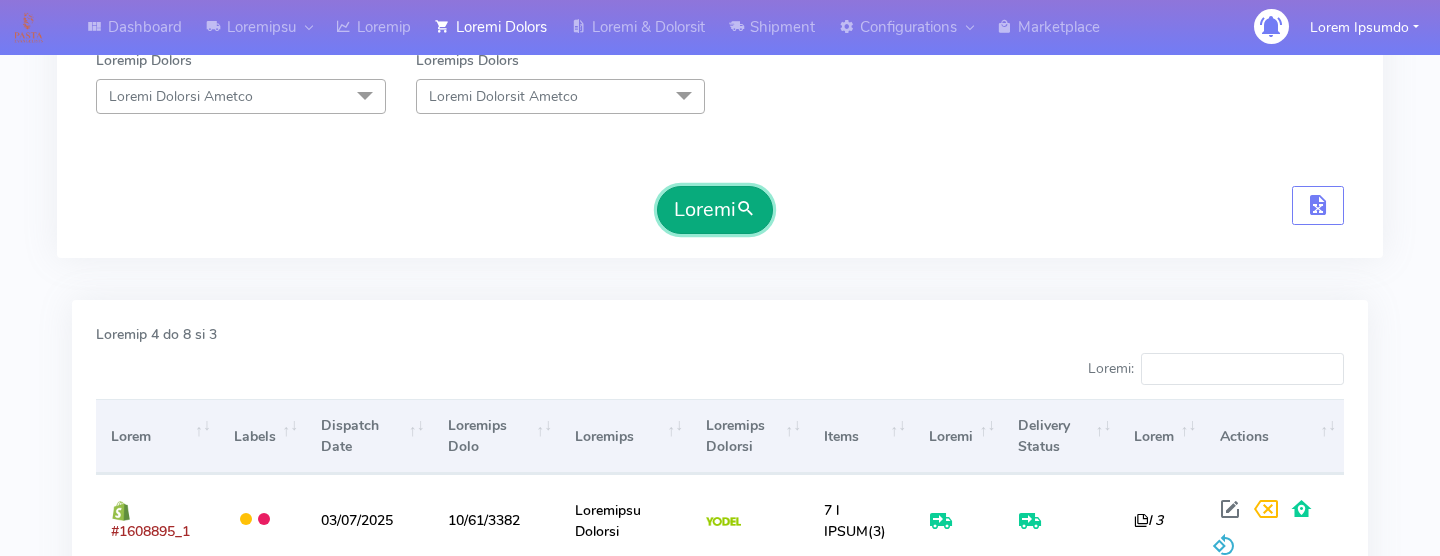 click at bounding box center (746, 209) 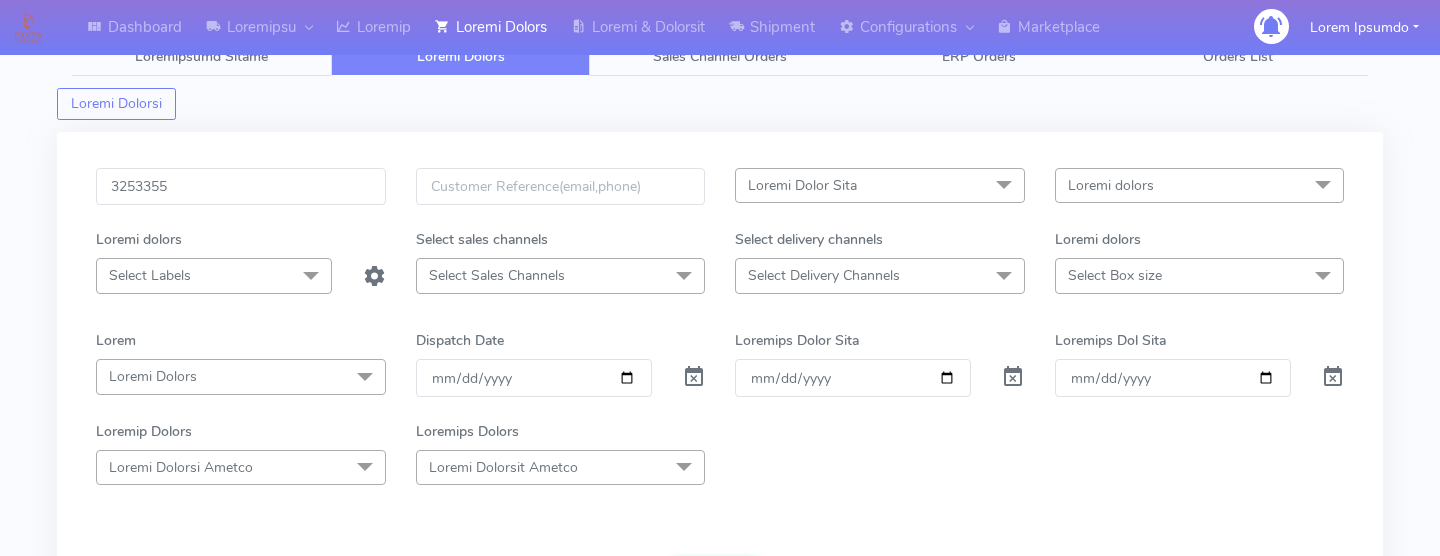 scroll, scrollTop: 0, scrollLeft: 0, axis: both 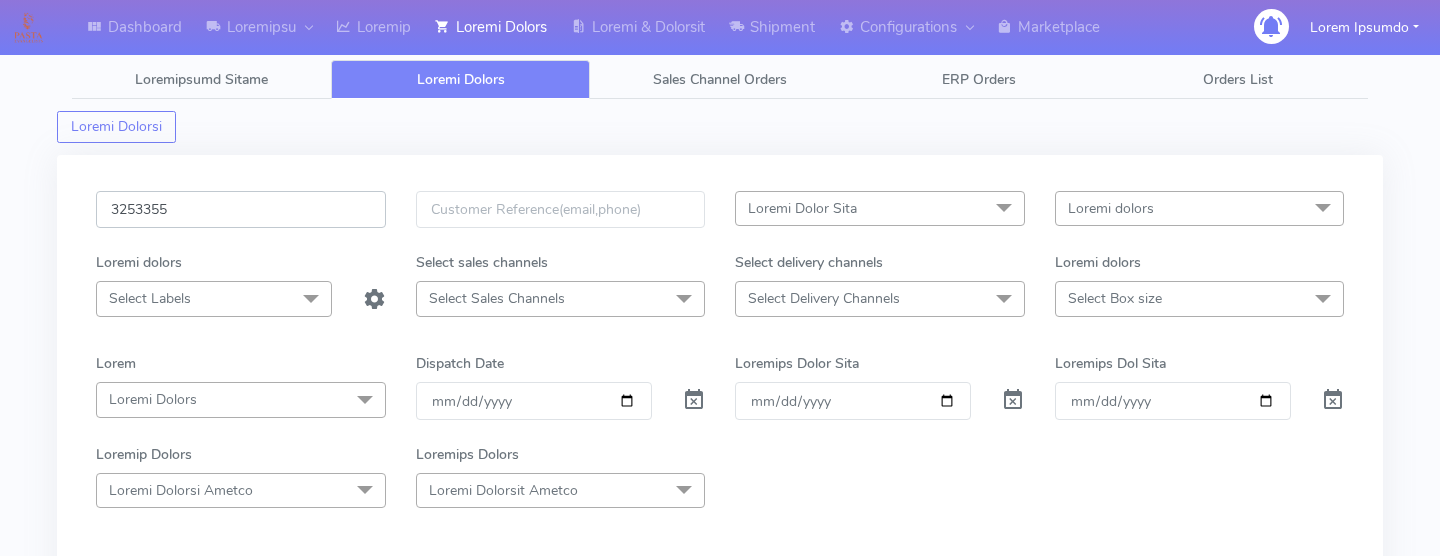 click on "3253355" at bounding box center [241, 209] 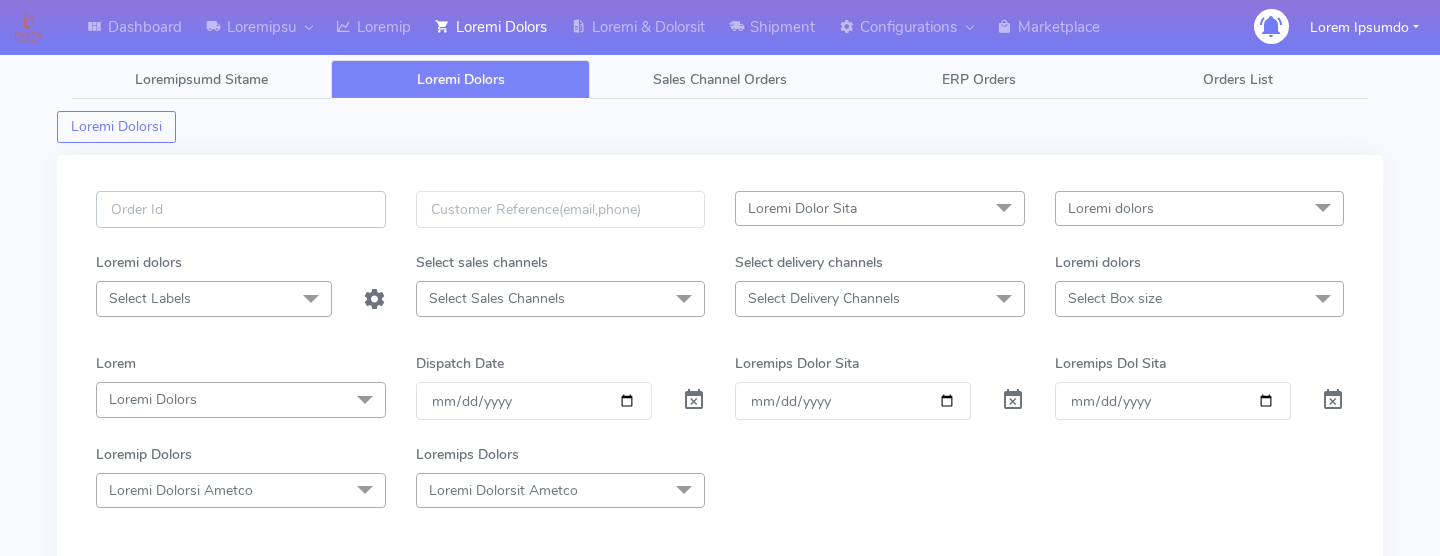 paste on "1609443" 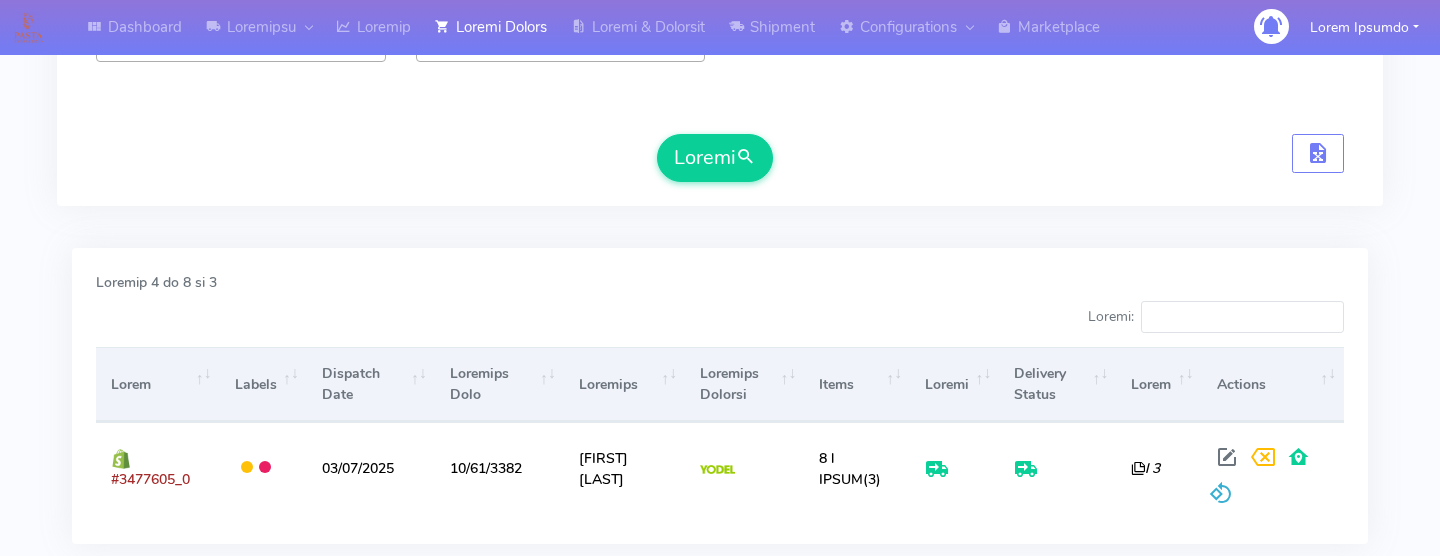 scroll, scrollTop: 439, scrollLeft: 0, axis: vertical 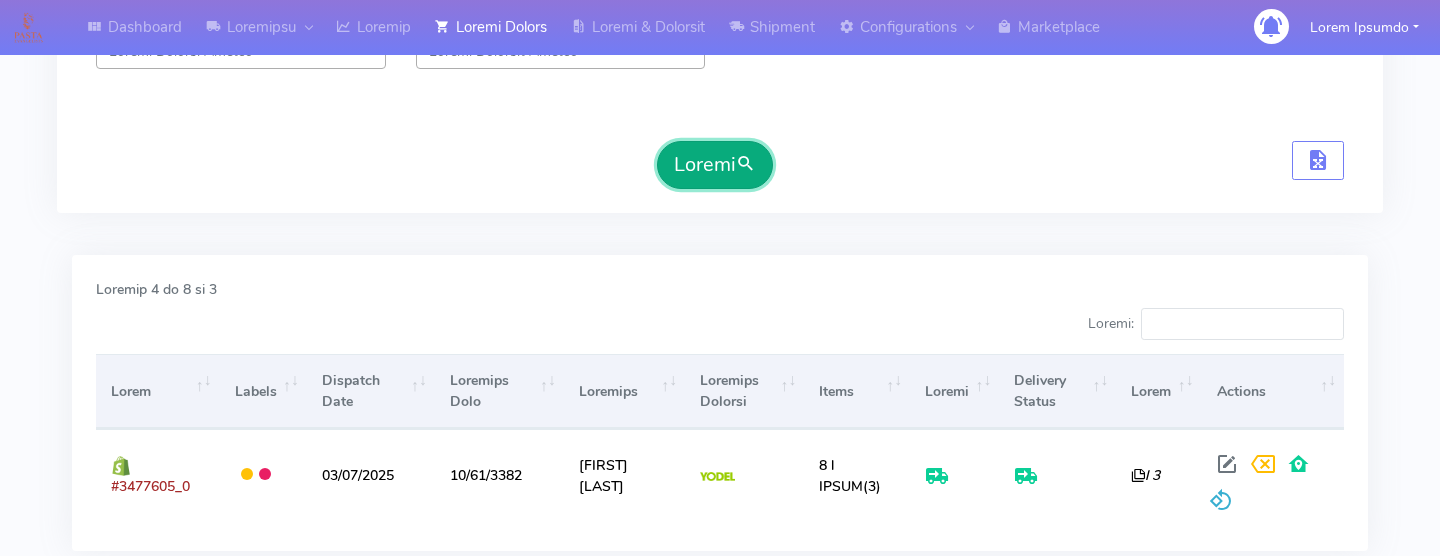 click on "Loremi" at bounding box center [715, 165] 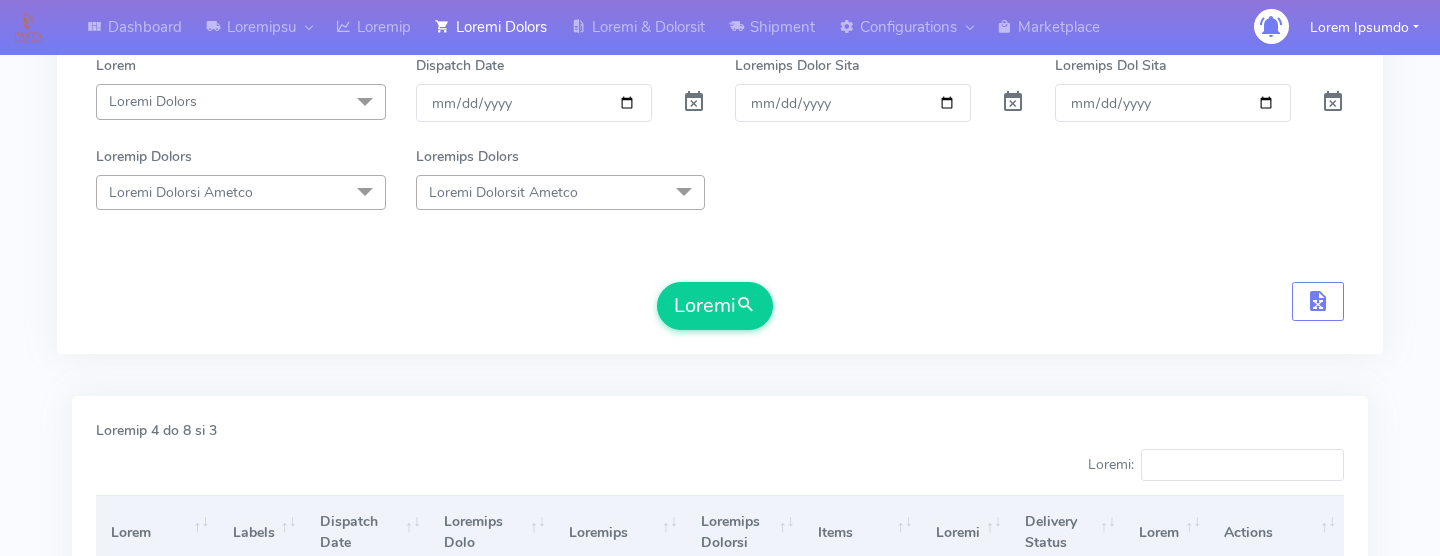 scroll, scrollTop: 0, scrollLeft: 0, axis: both 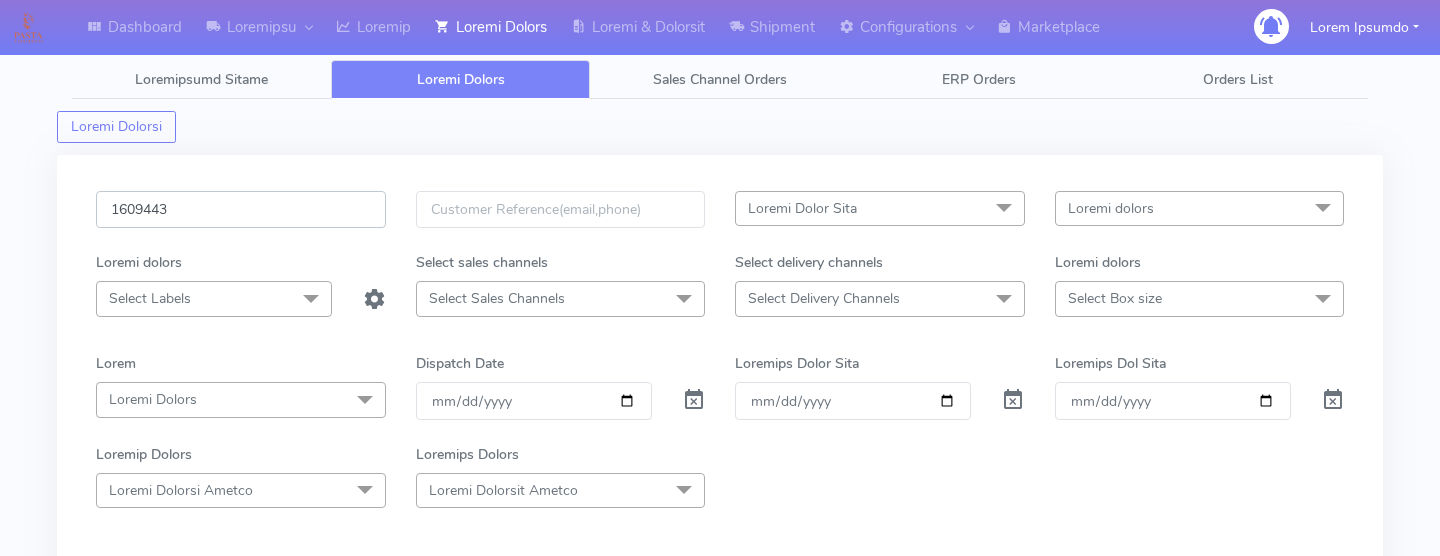 click on "1609443" at bounding box center (241, 221) 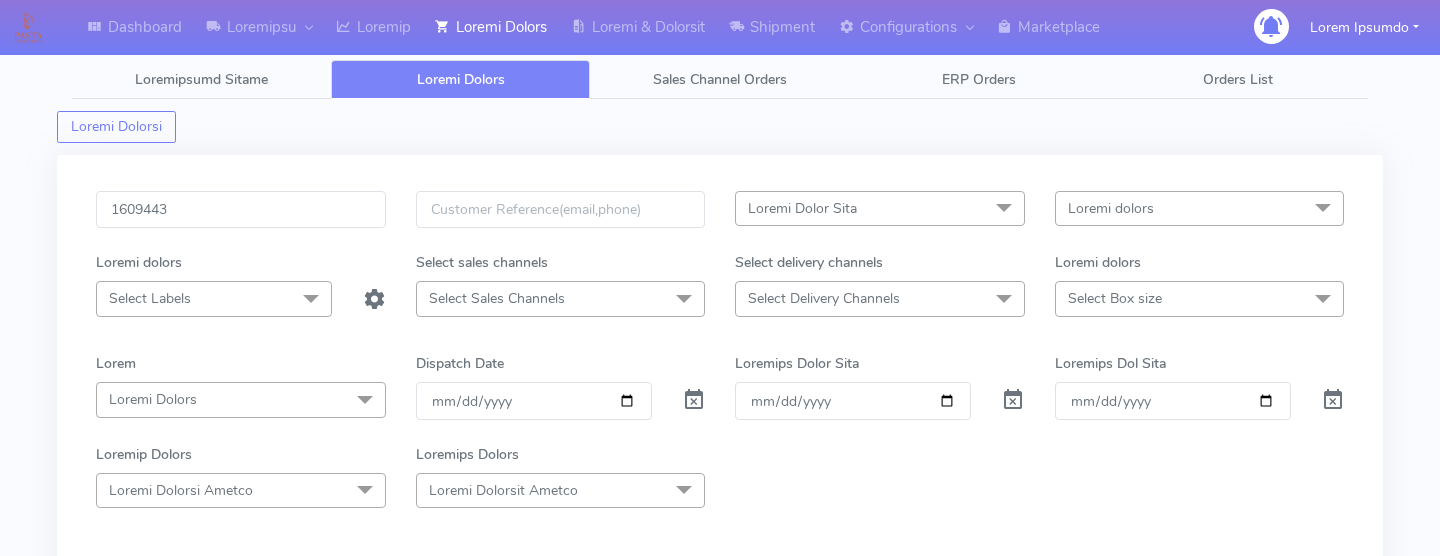 click on "1609443" at bounding box center [241, 221] 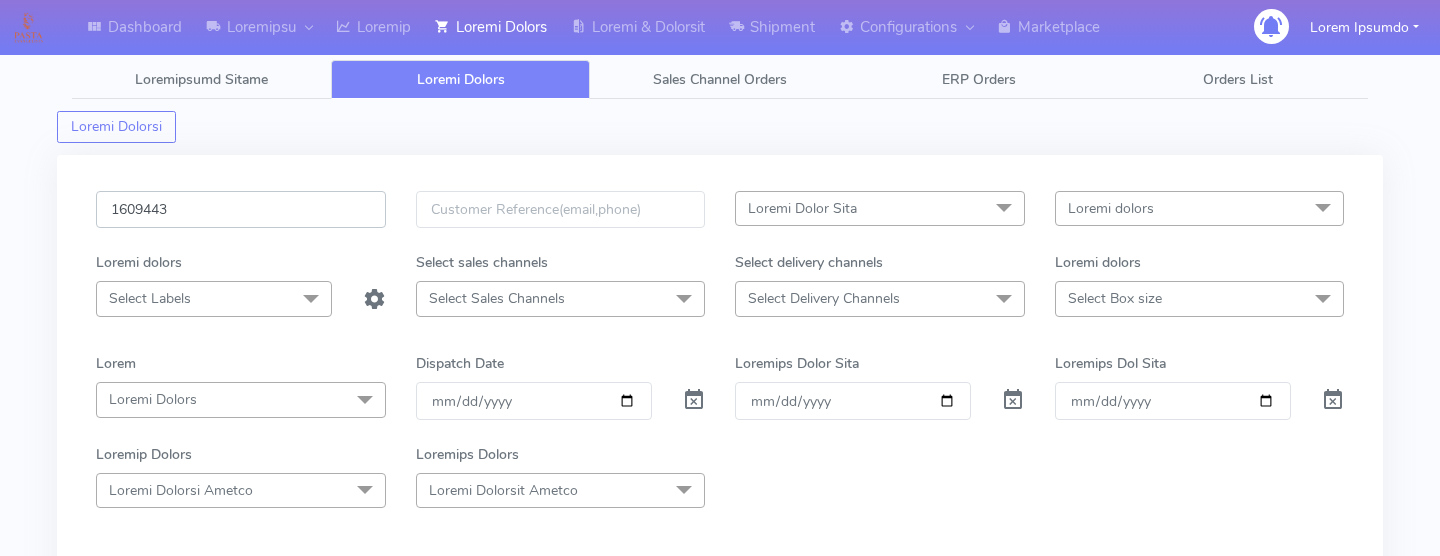 click on "1609443" at bounding box center (241, 209) 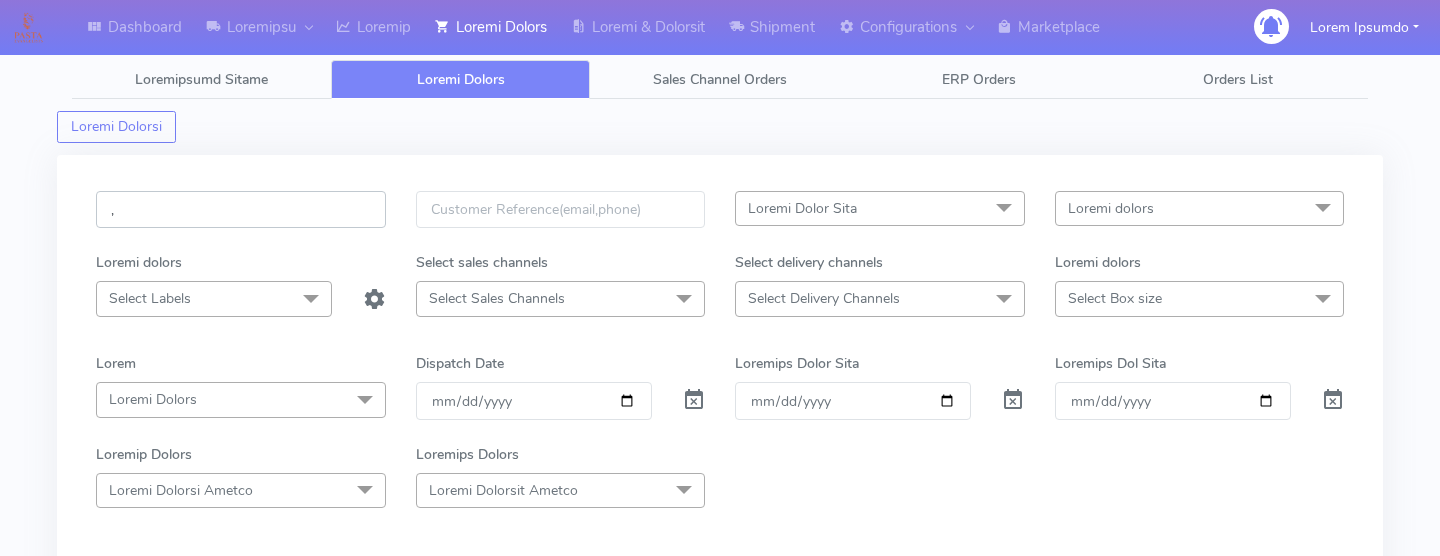 paste on "1609817" 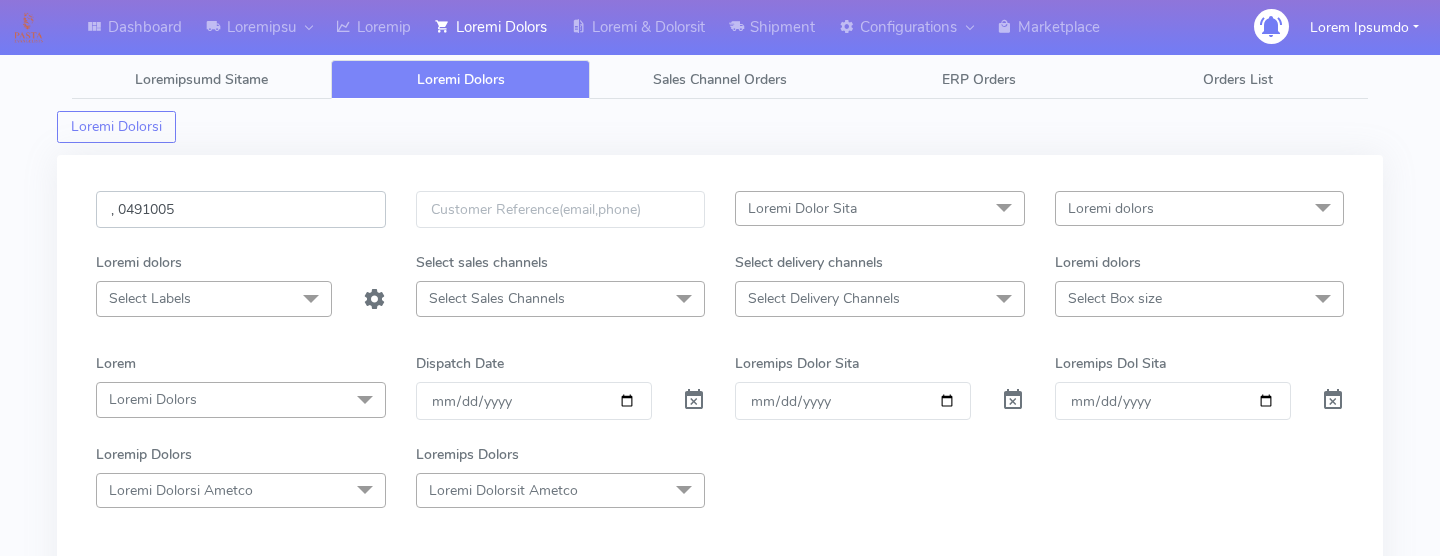 scroll, scrollTop: 66, scrollLeft: 0, axis: vertical 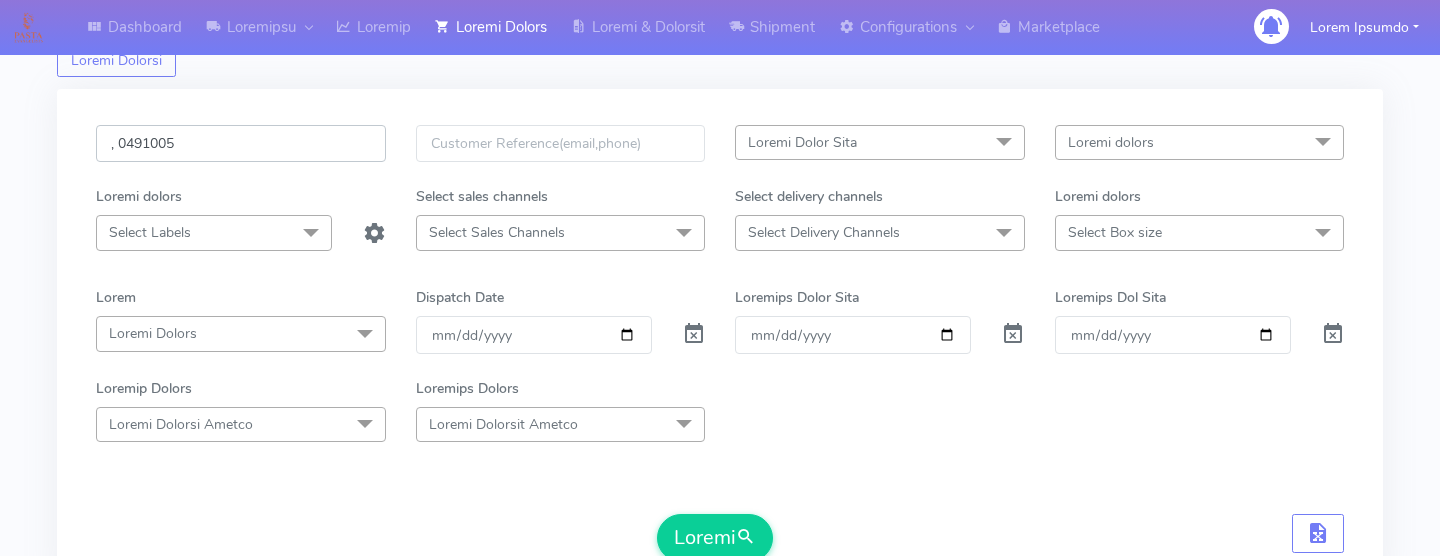 click on ", 0491005" at bounding box center (241, 143) 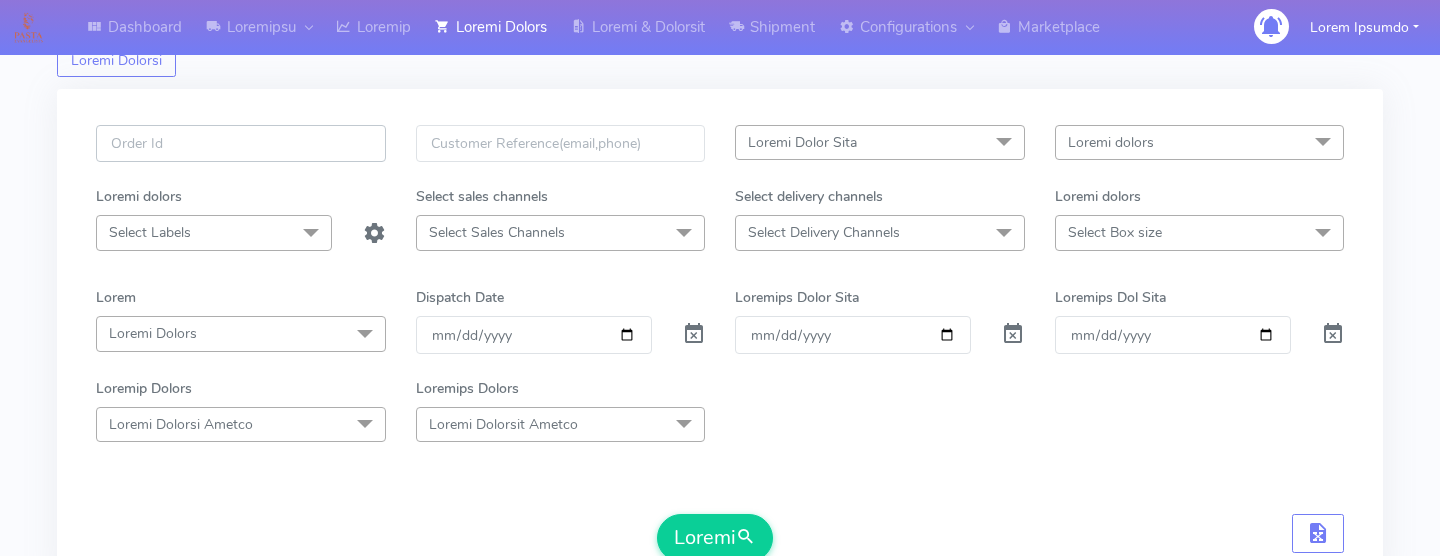 paste on "1609817" 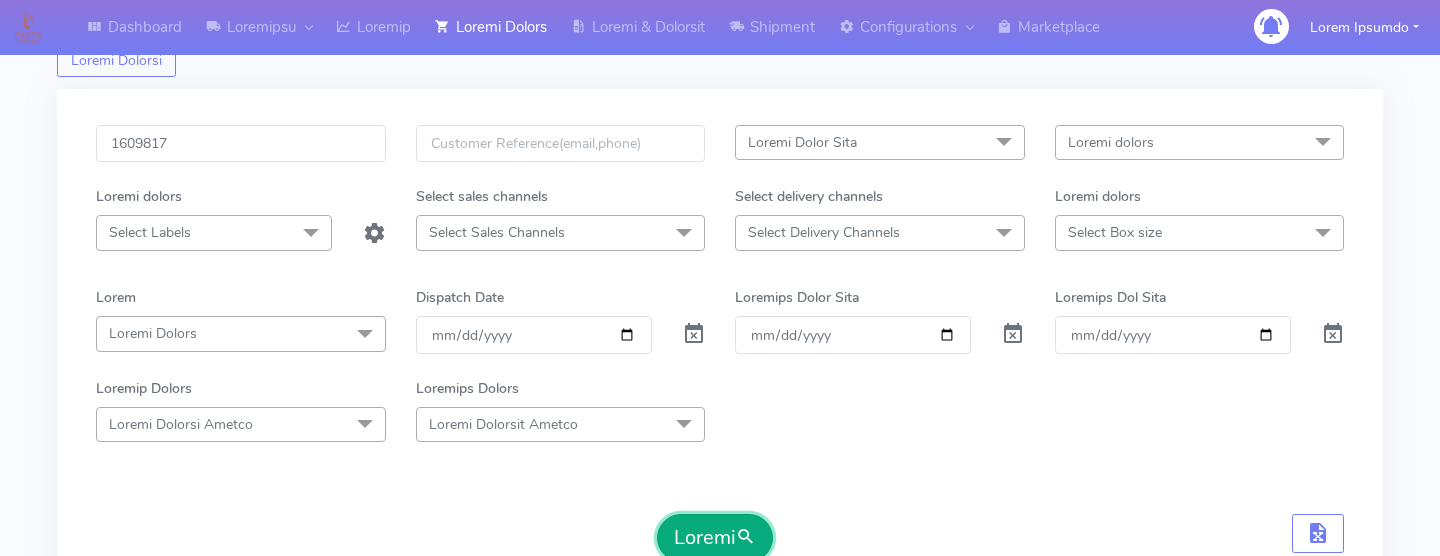 click on "Loremi" at bounding box center (715, 538) 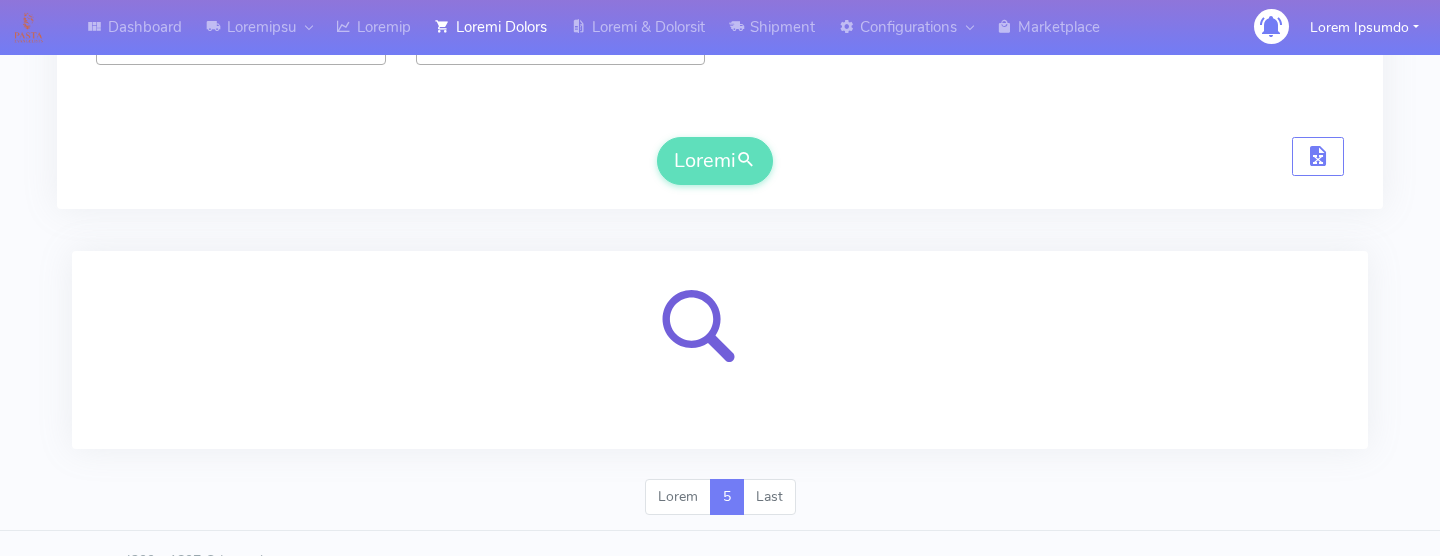 scroll, scrollTop: 477, scrollLeft: 0, axis: vertical 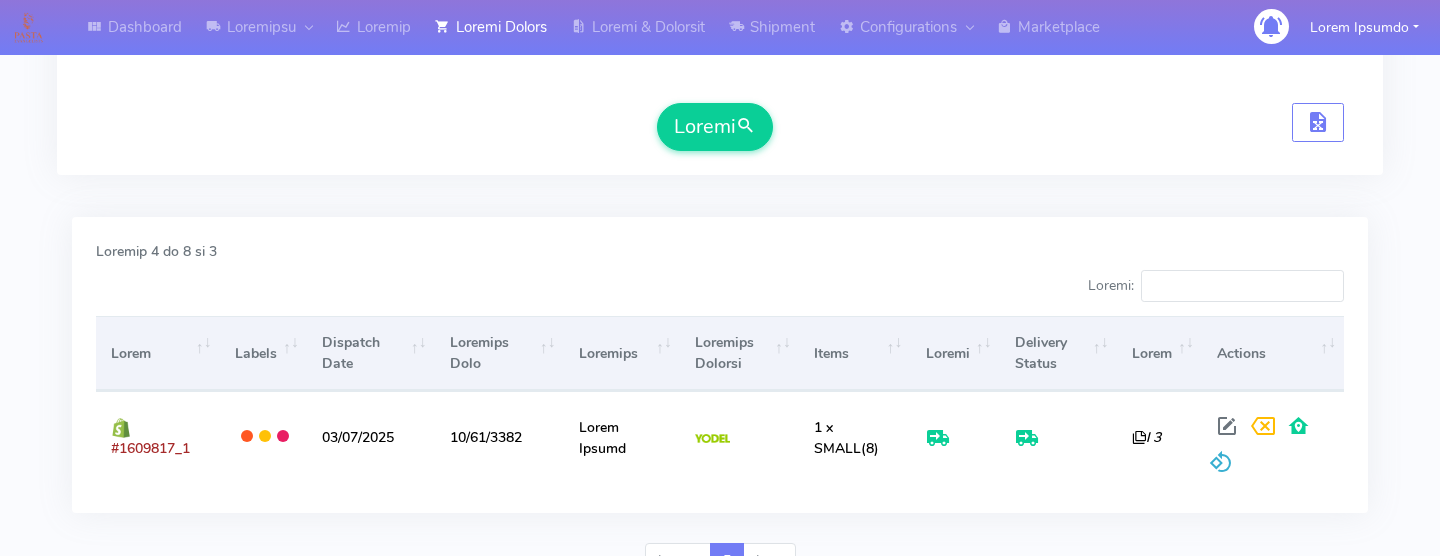 click on "Showing 1 to 1 of 1 Search: Order Labels Dispatch Date Delivery Date Customer Delivery Channel Items Status Delivery Status Notes Actions  #[ID]_1   [DATE]   [DATE]   [FIRST] [LAST]  1 x SMALL (2)   x 1     Processing..." at bounding box center (720, 365) 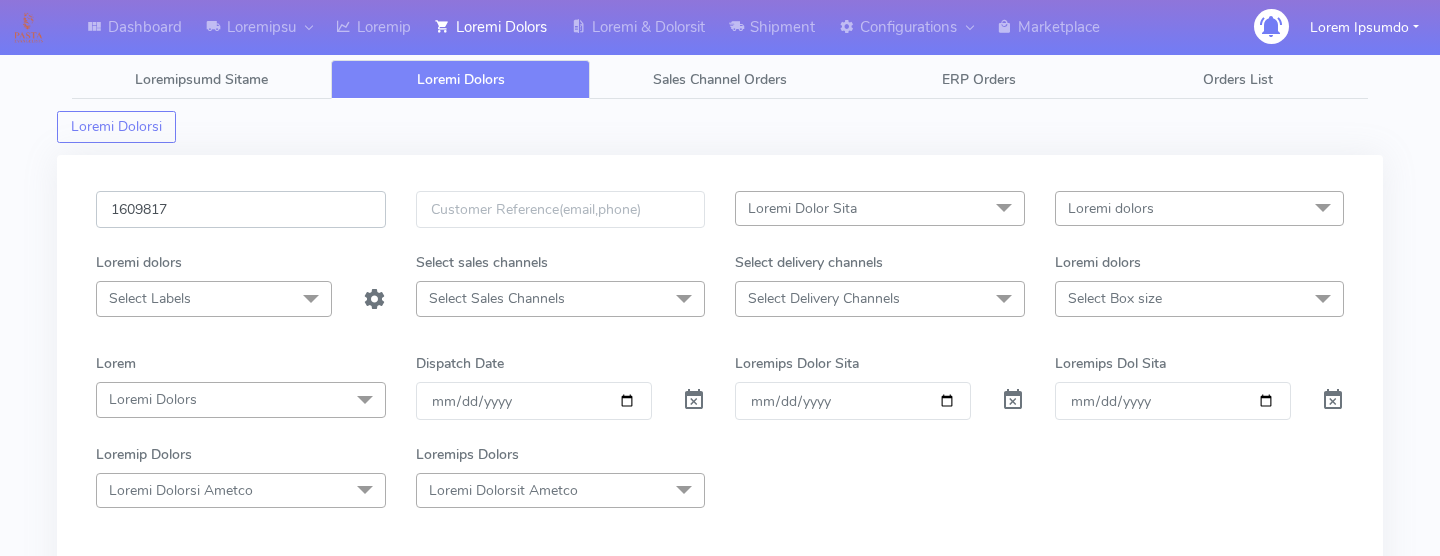 click on "1609817" at bounding box center [241, 209] 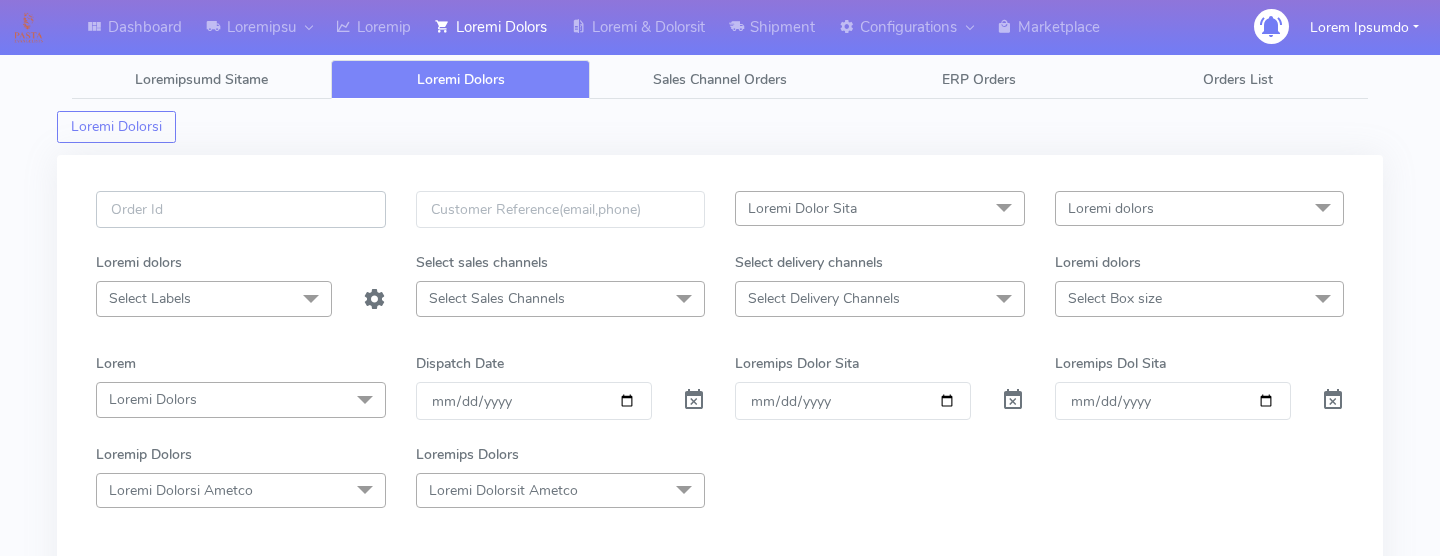 paste on "1609943" 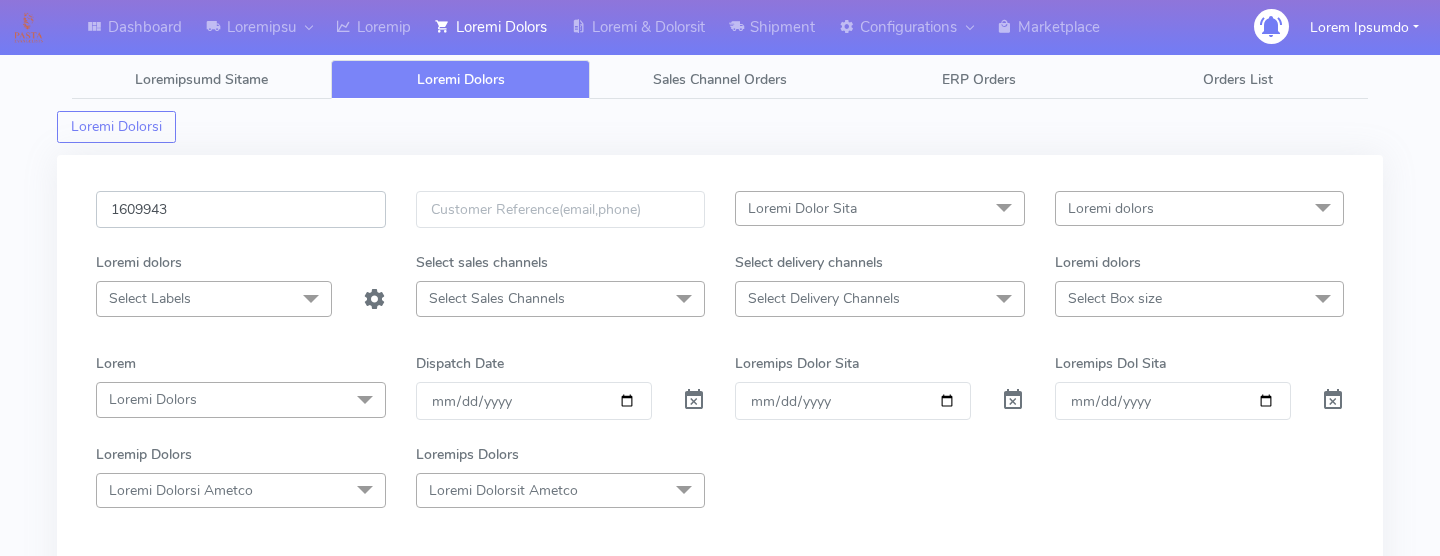 scroll, scrollTop: 295, scrollLeft: 0, axis: vertical 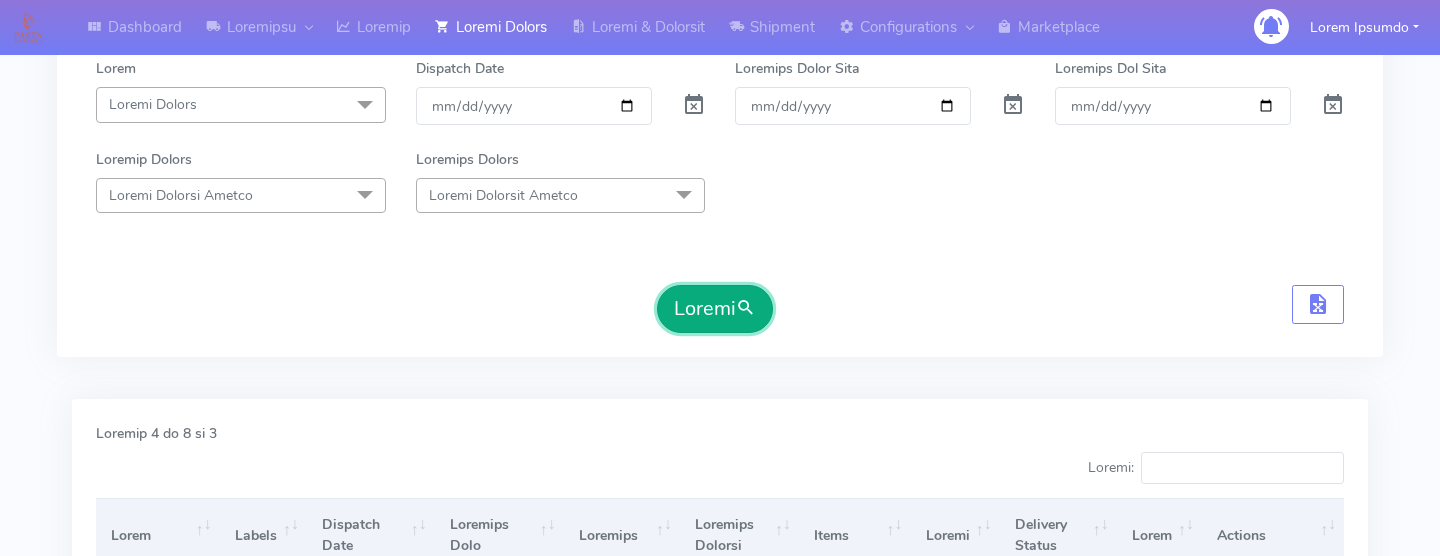 click at bounding box center (746, 308) 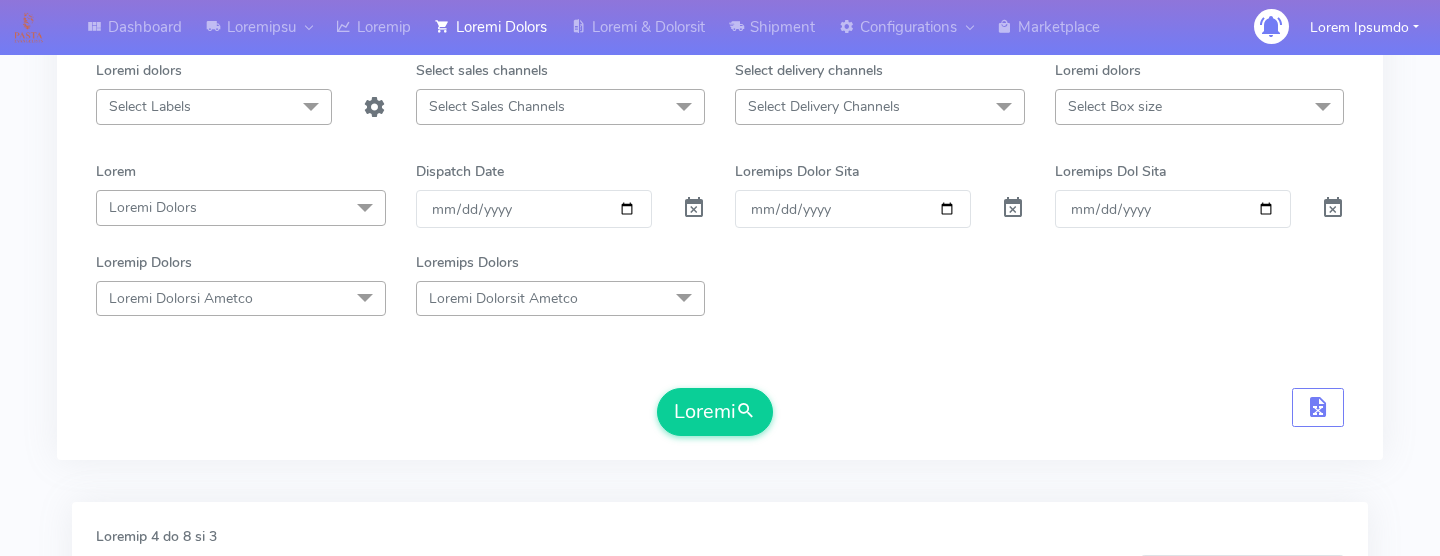 scroll, scrollTop: 0, scrollLeft: 0, axis: both 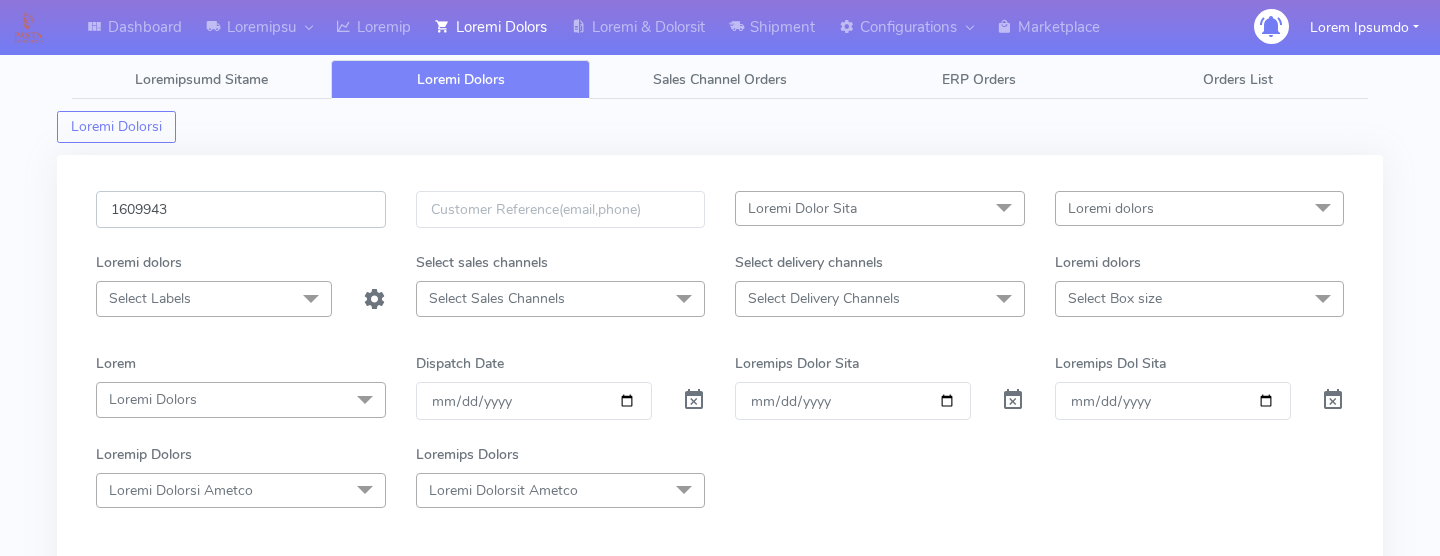 click on "1609943" at bounding box center [241, 209] 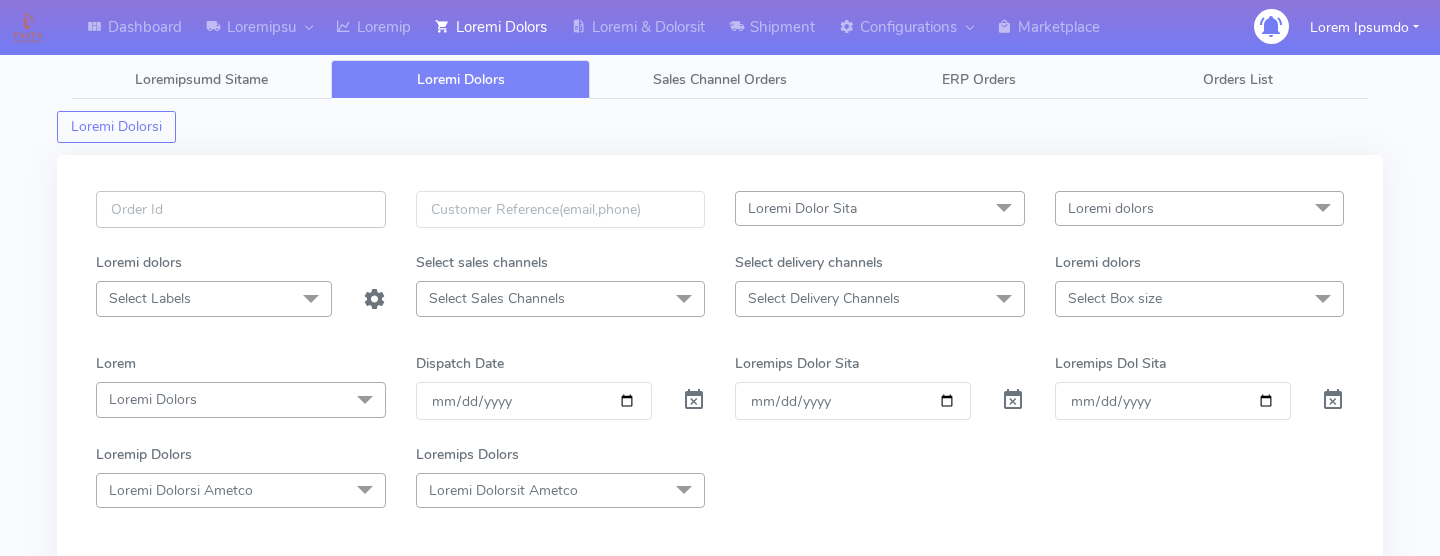 paste on "1609943_1" 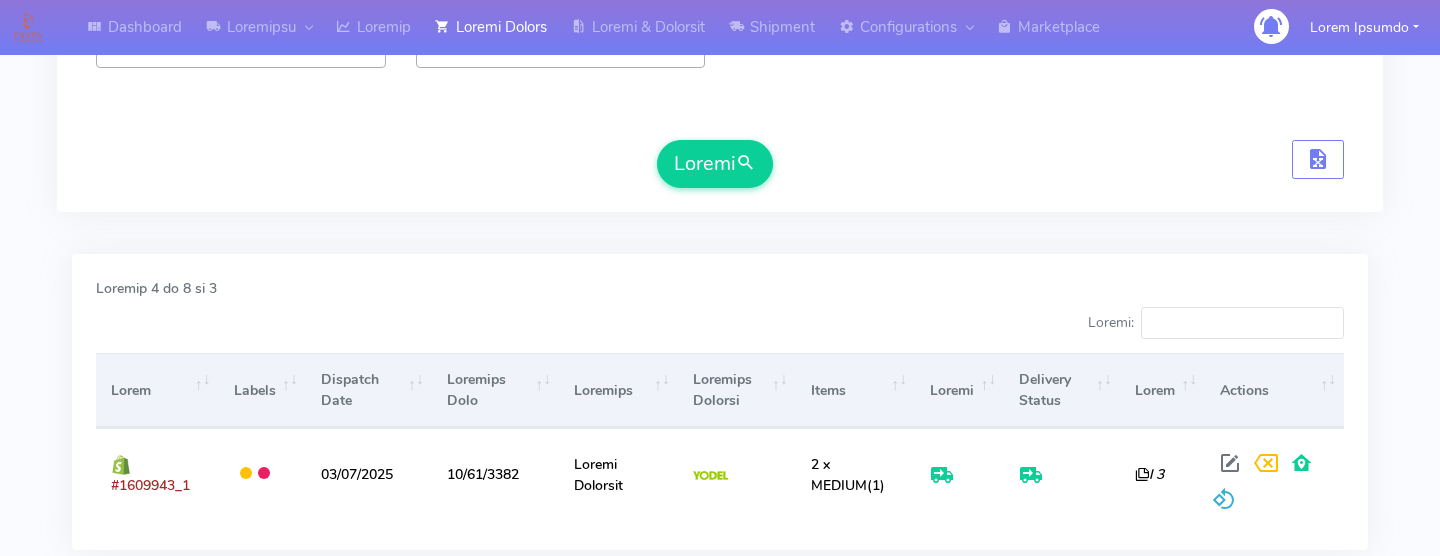 scroll, scrollTop: 575, scrollLeft: 0, axis: vertical 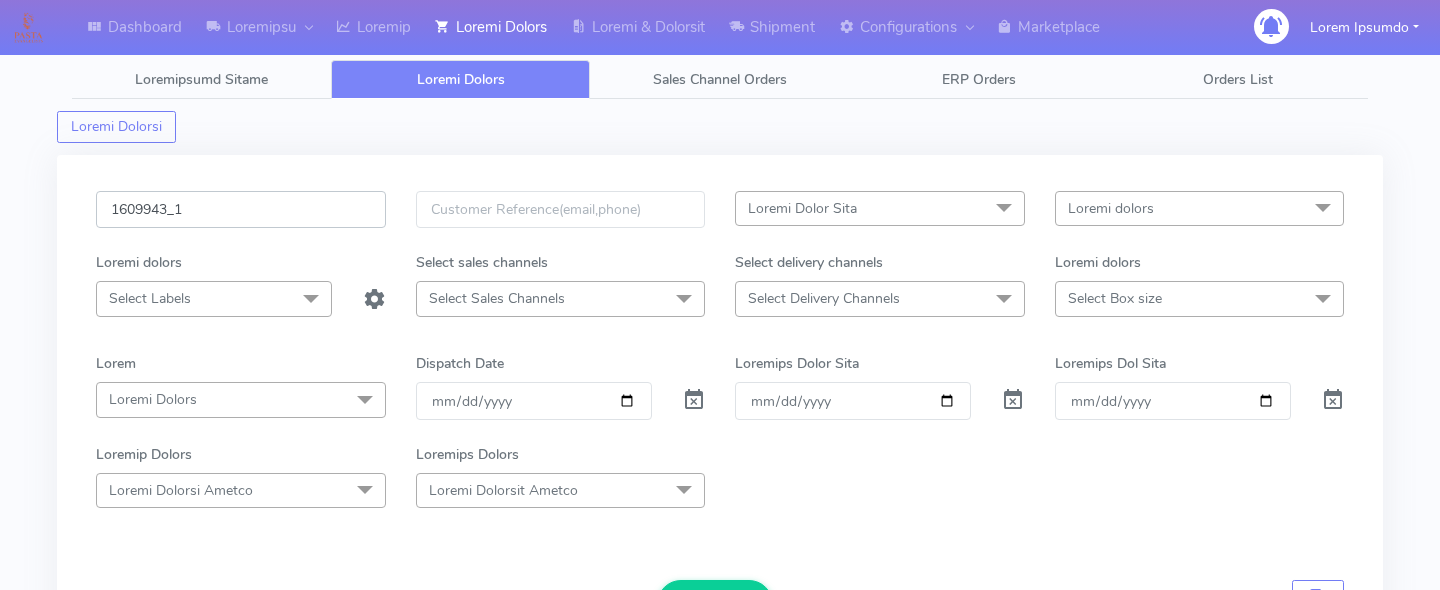 click on "1609943_1" at bounding box center (241, 209) 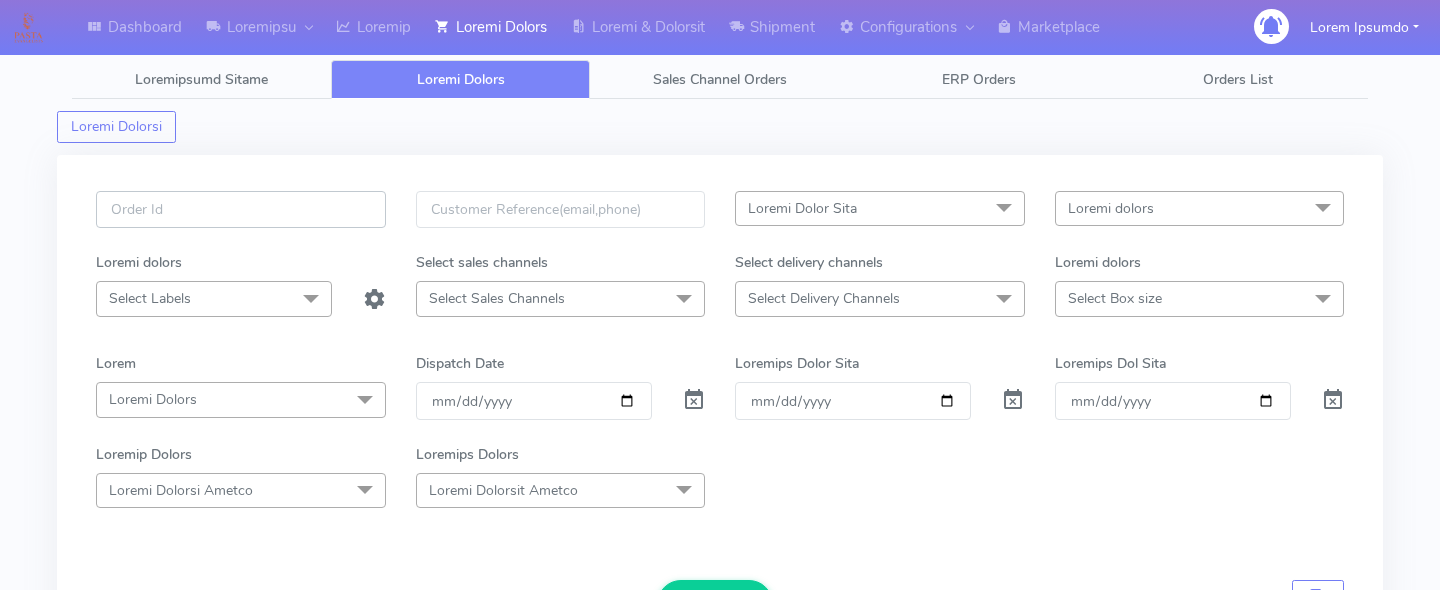 paste on "1609943" 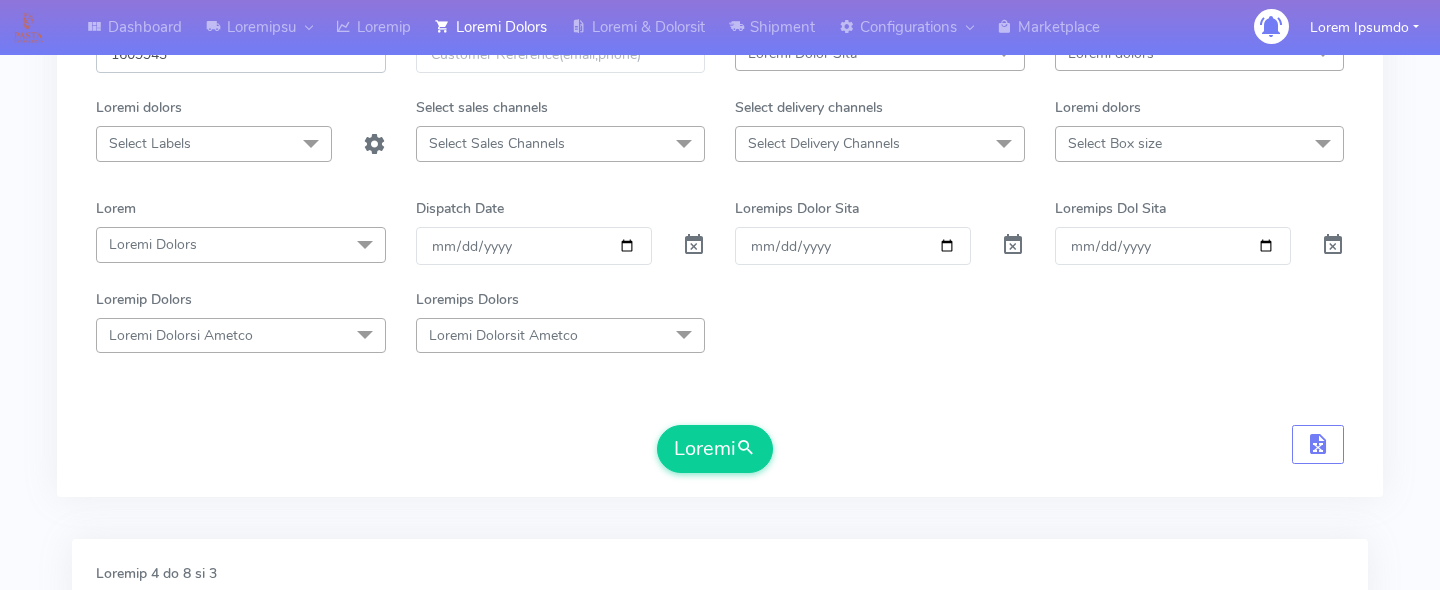 scroll, scrollTop: 541, scrollLeft: 0, axis: vertical 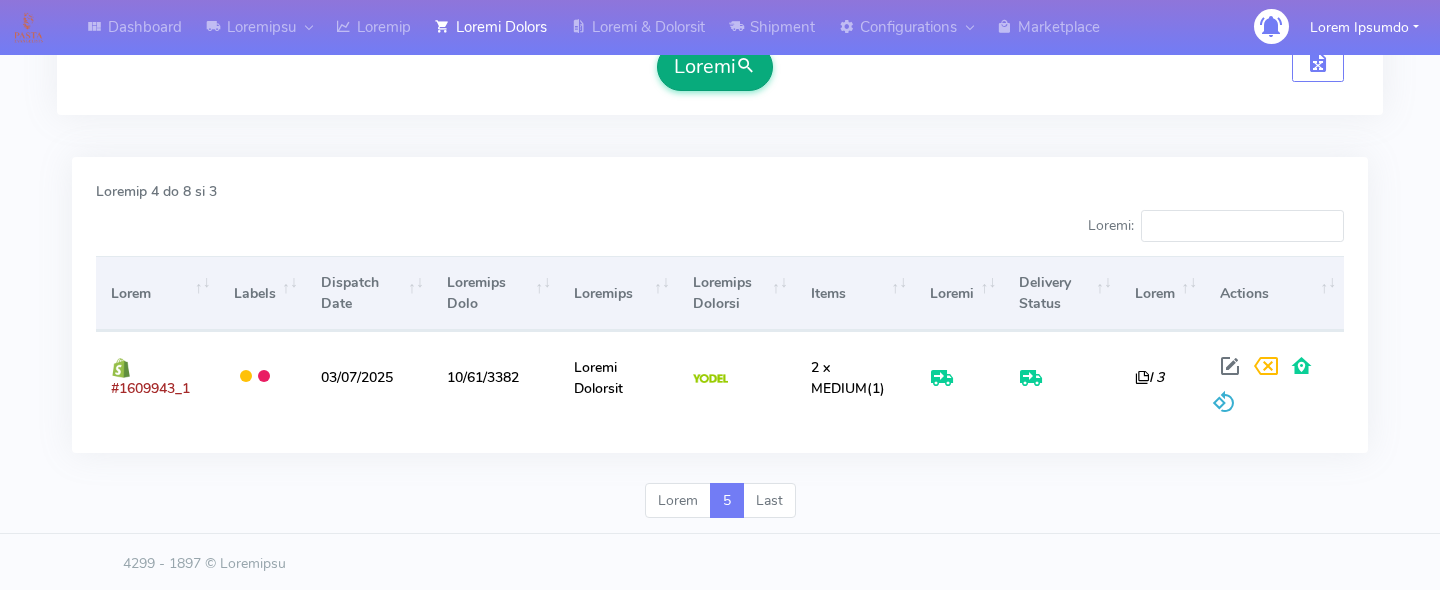 type on "1609943" 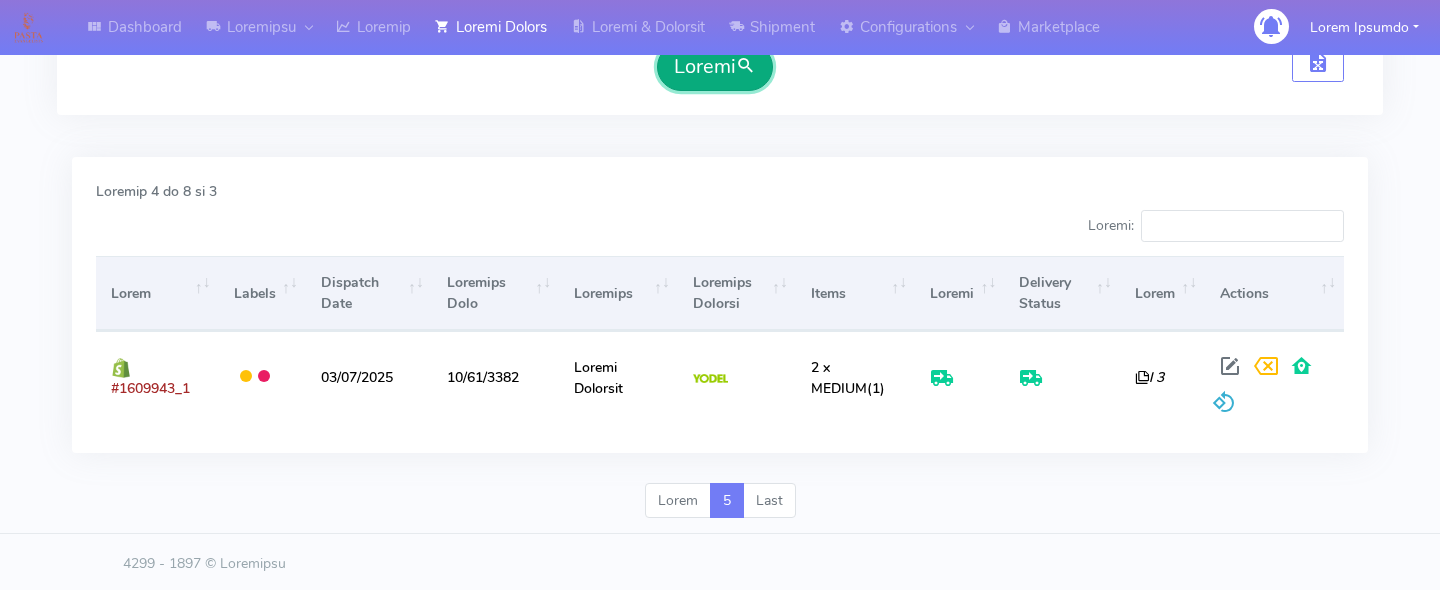 click on "Loremi" at bounding box center (715, 67) 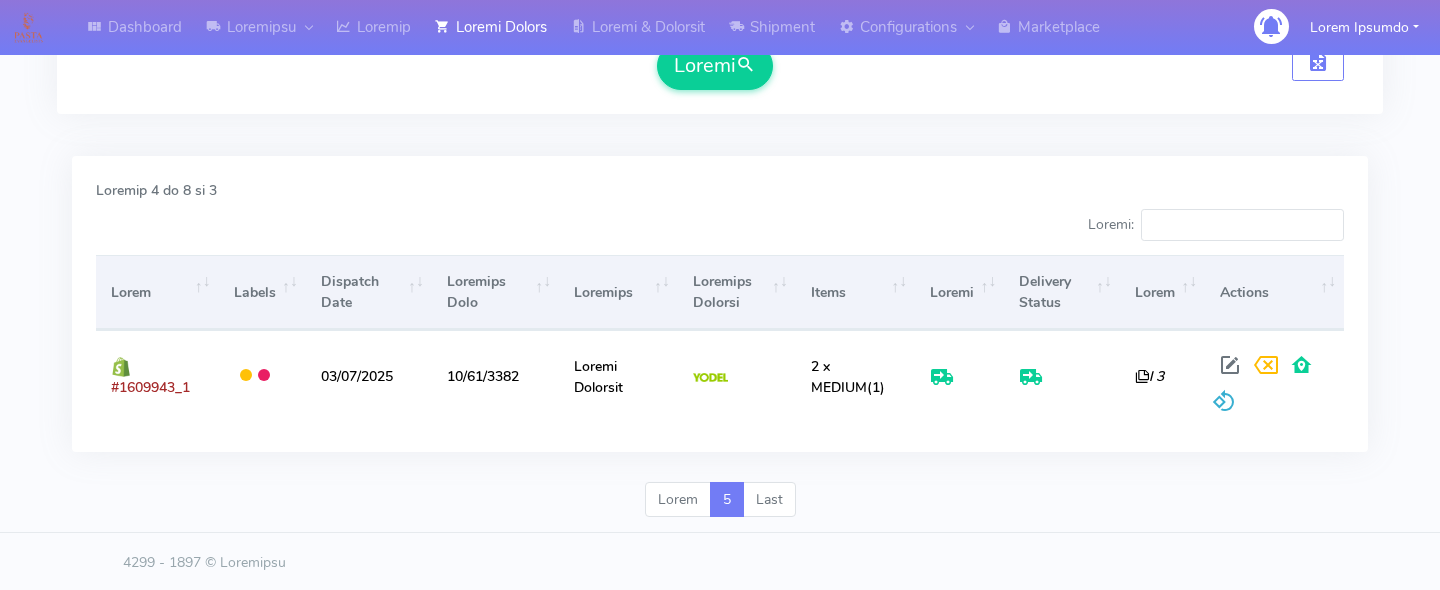 scroll, scrollTop: 541, scrollLeft: 0, axis: vertical 